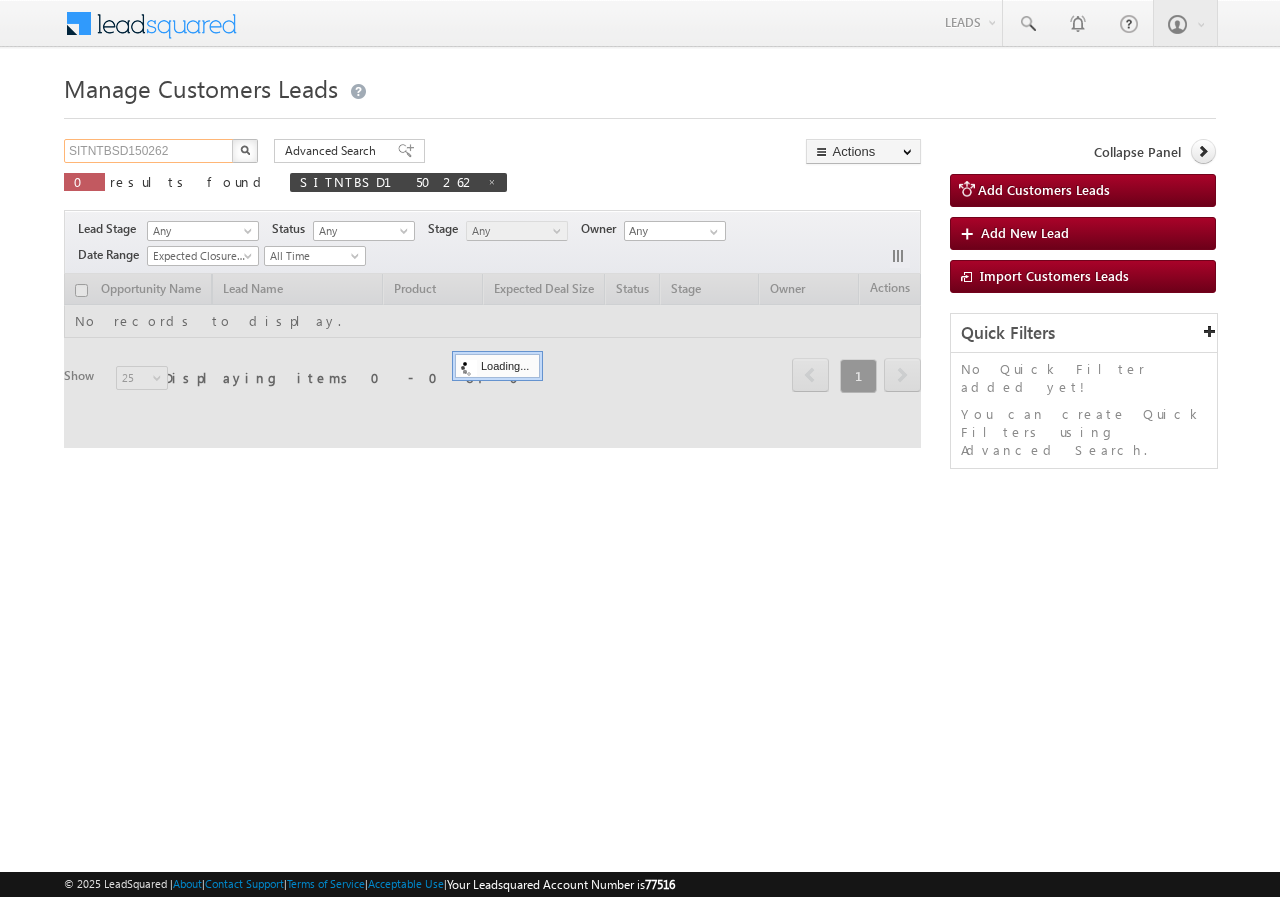scroll, scrollTop: 0, scrollLeft: 0, axis: both 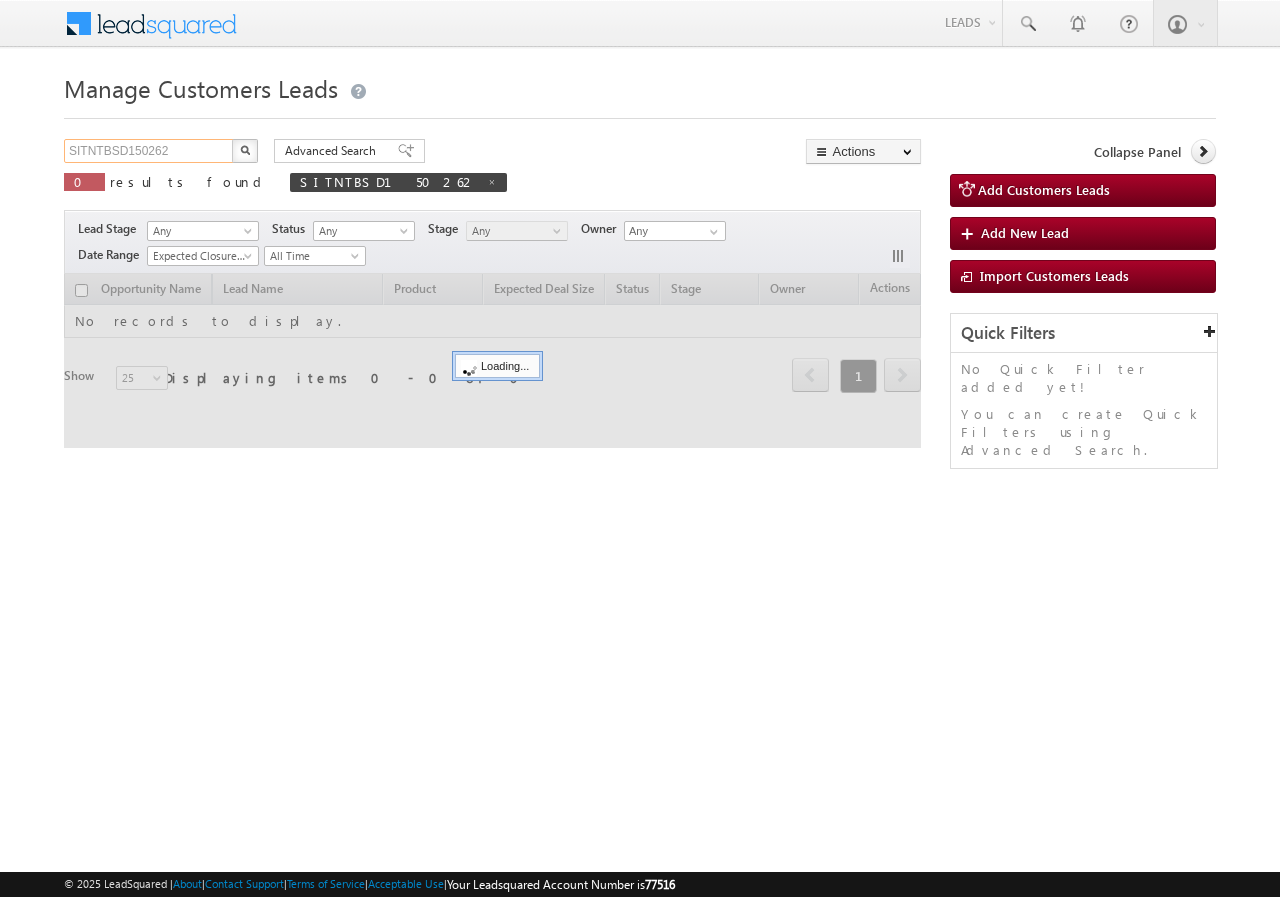 click on "SITNTBSD150262" at bounding box center [149, 151] 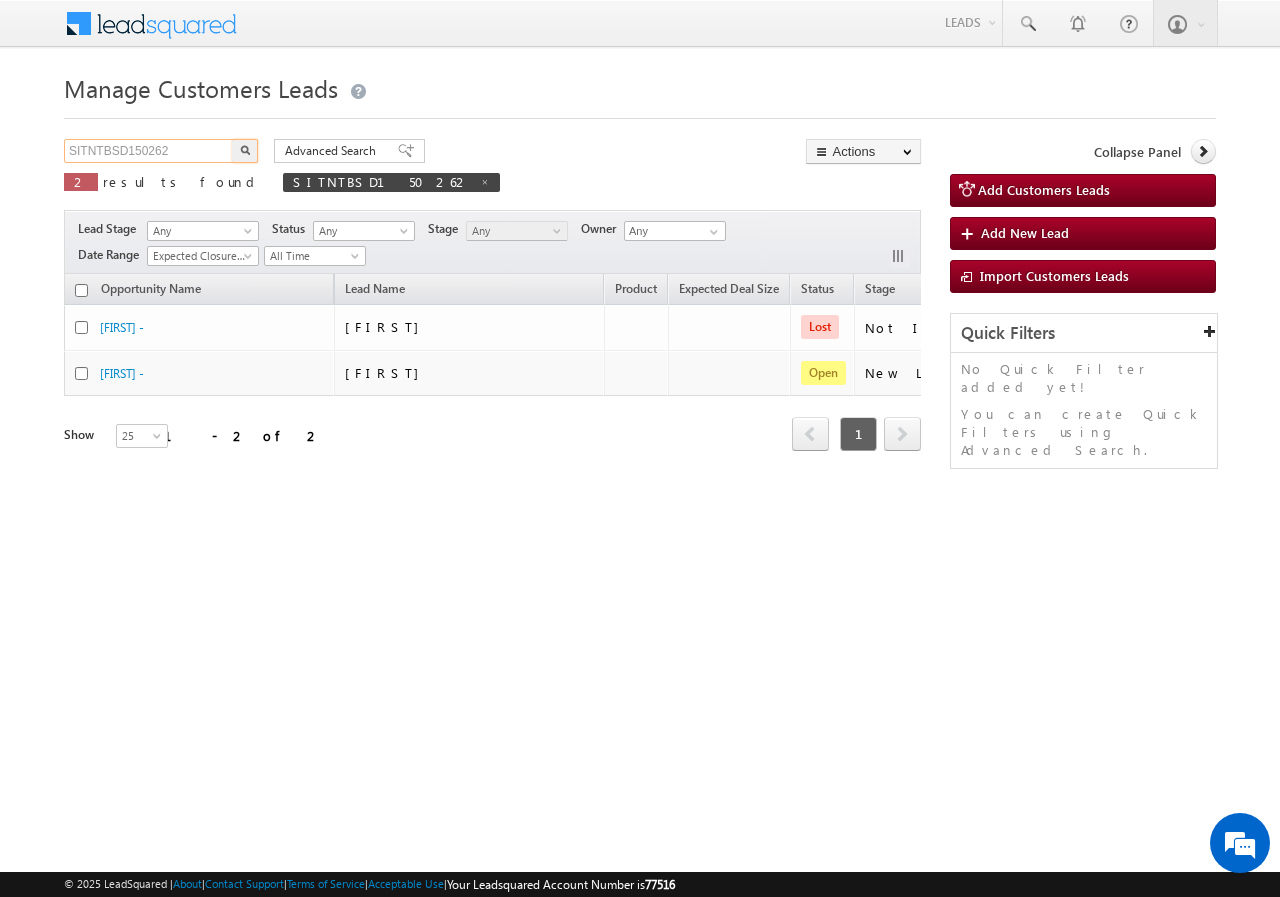 click on "SITNTBSD150262" at bounding box center (149, 151) 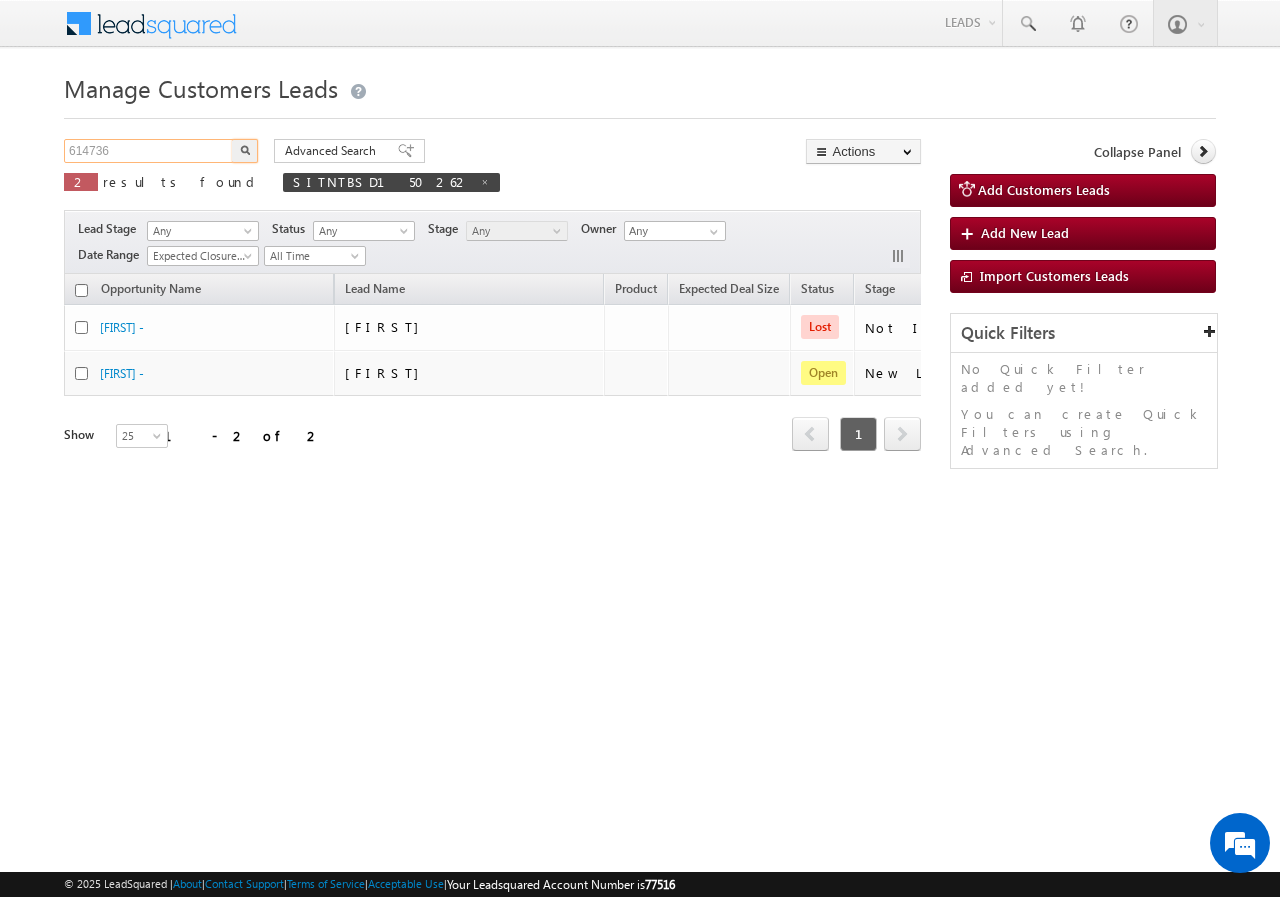 type on "614736" 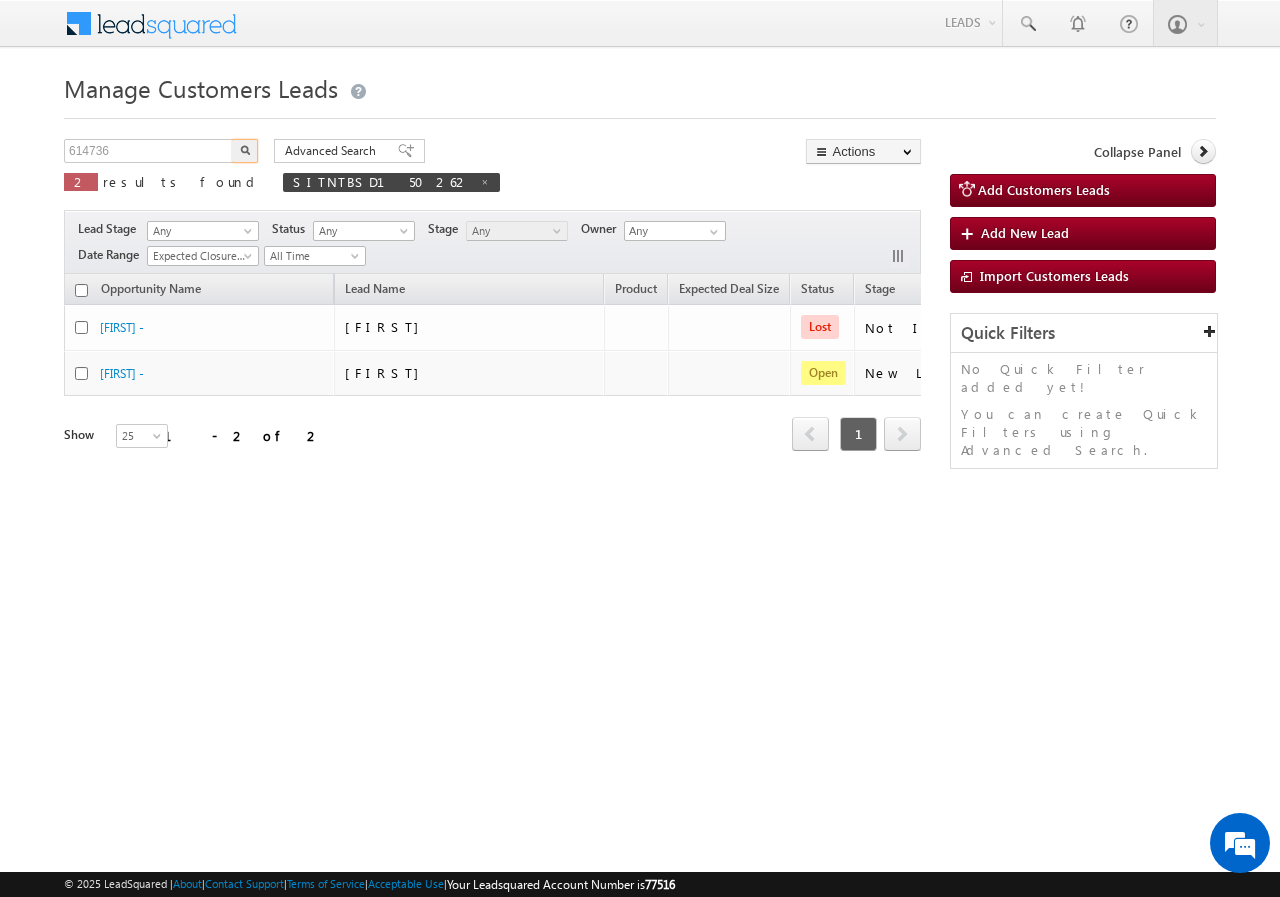 click at bounding box center (245, 150) 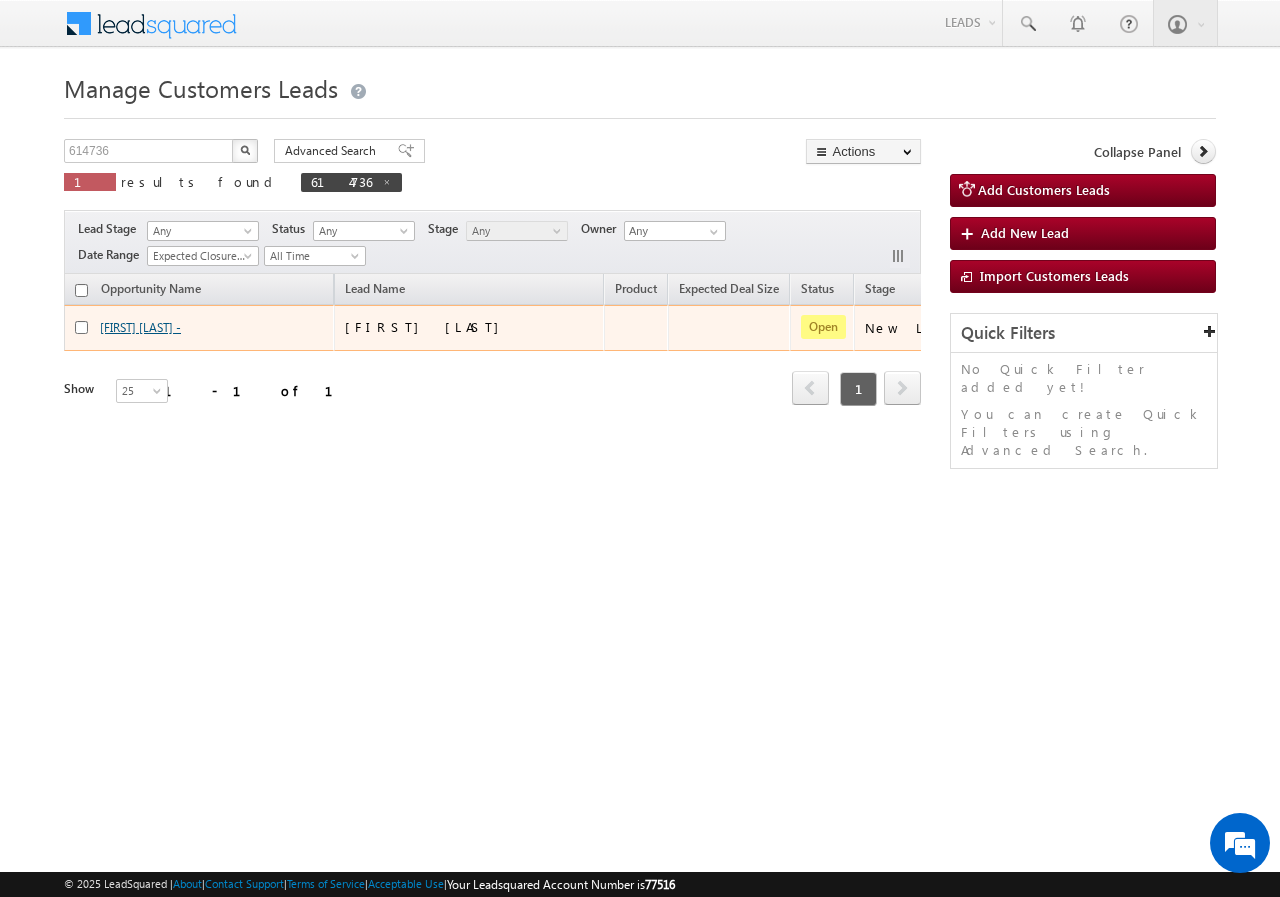 drag, startPoint x: 171, startPoint y: 326, endPoint x: 175, endPoint y: 348, distance: 22.36068 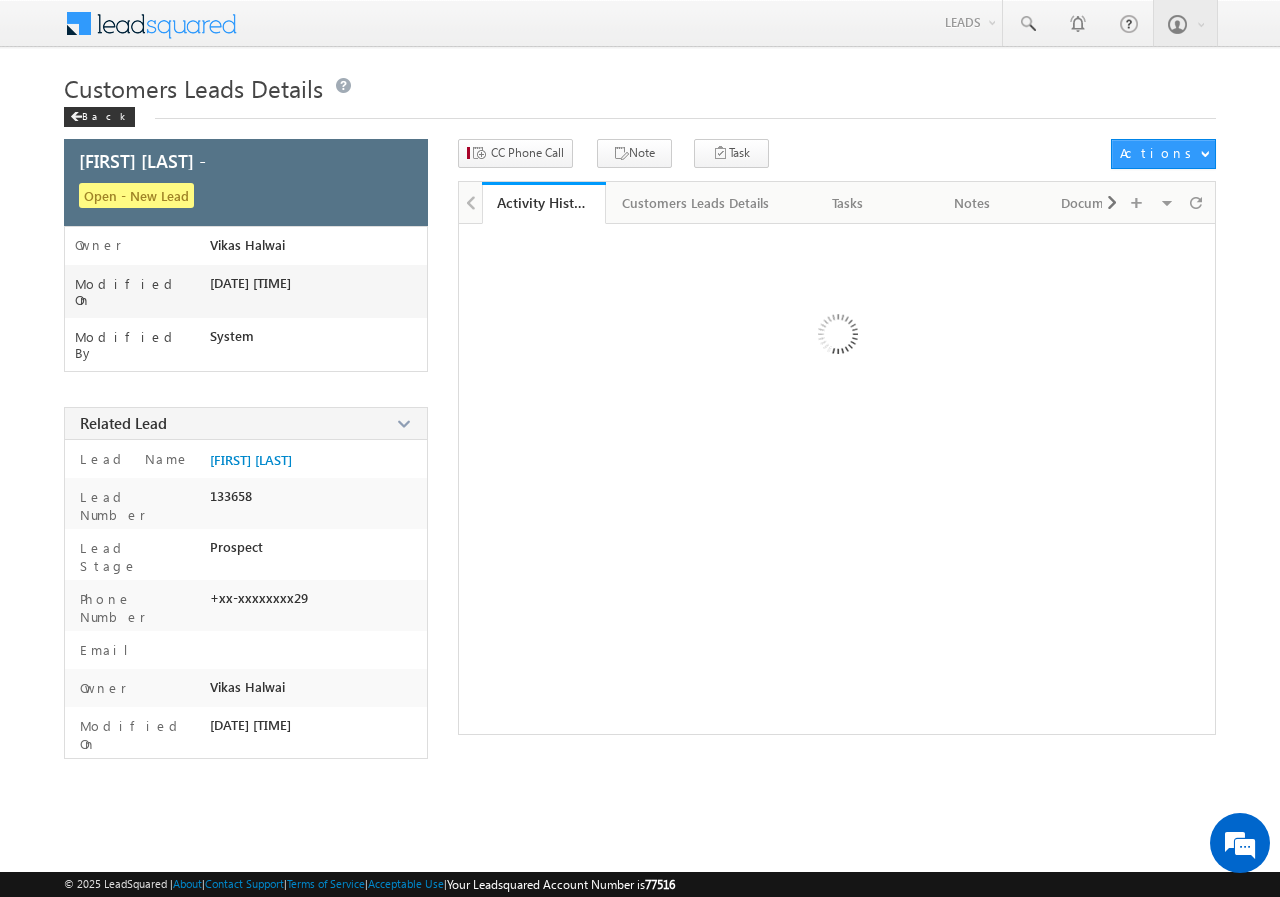 scroll, scrollTop: 0, scrollLeft: 0, axis: both 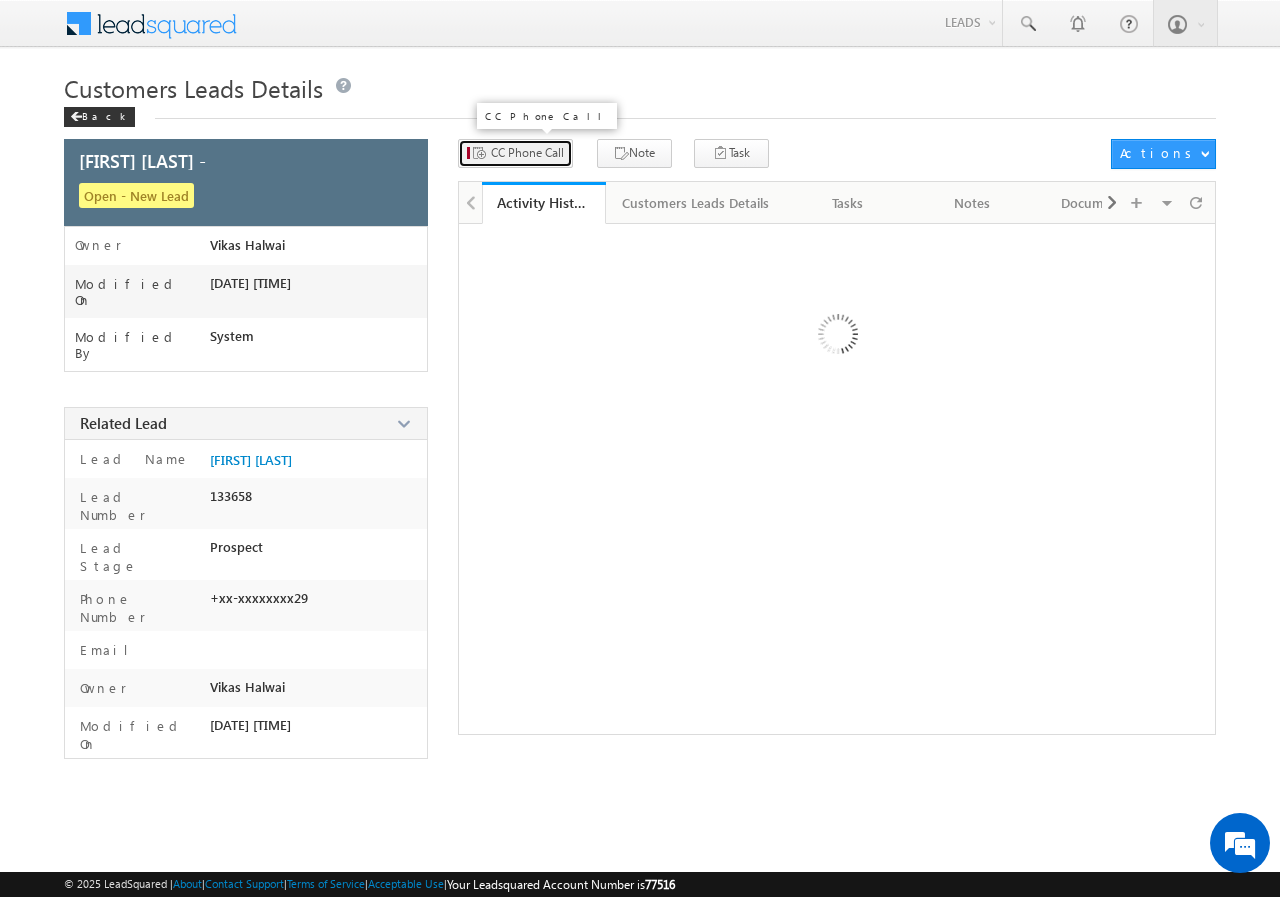 click on "CC Phone Call" at bounding box center [527, 153] 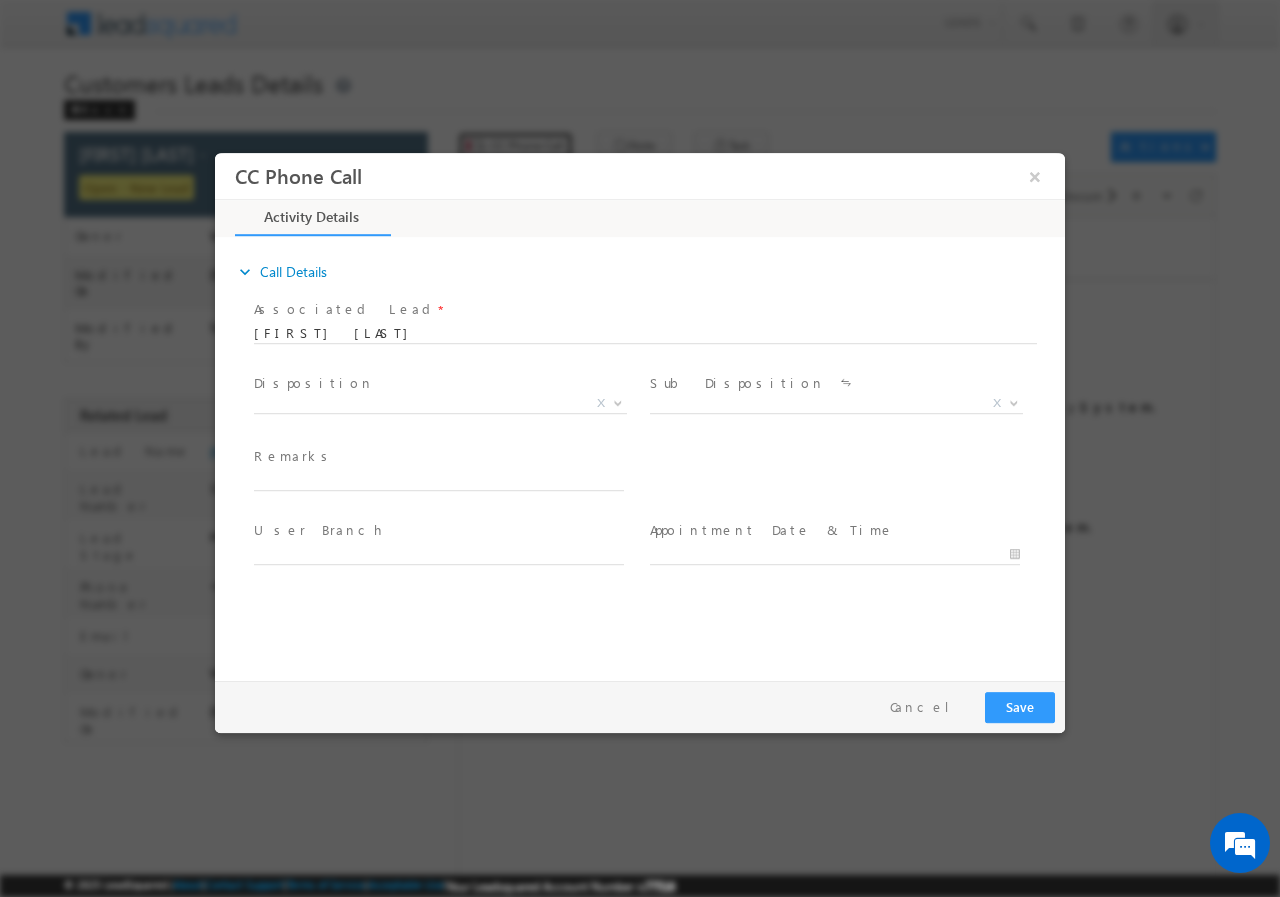 scroll, scrollTop: 0, scrollLeft: 0, axis: both 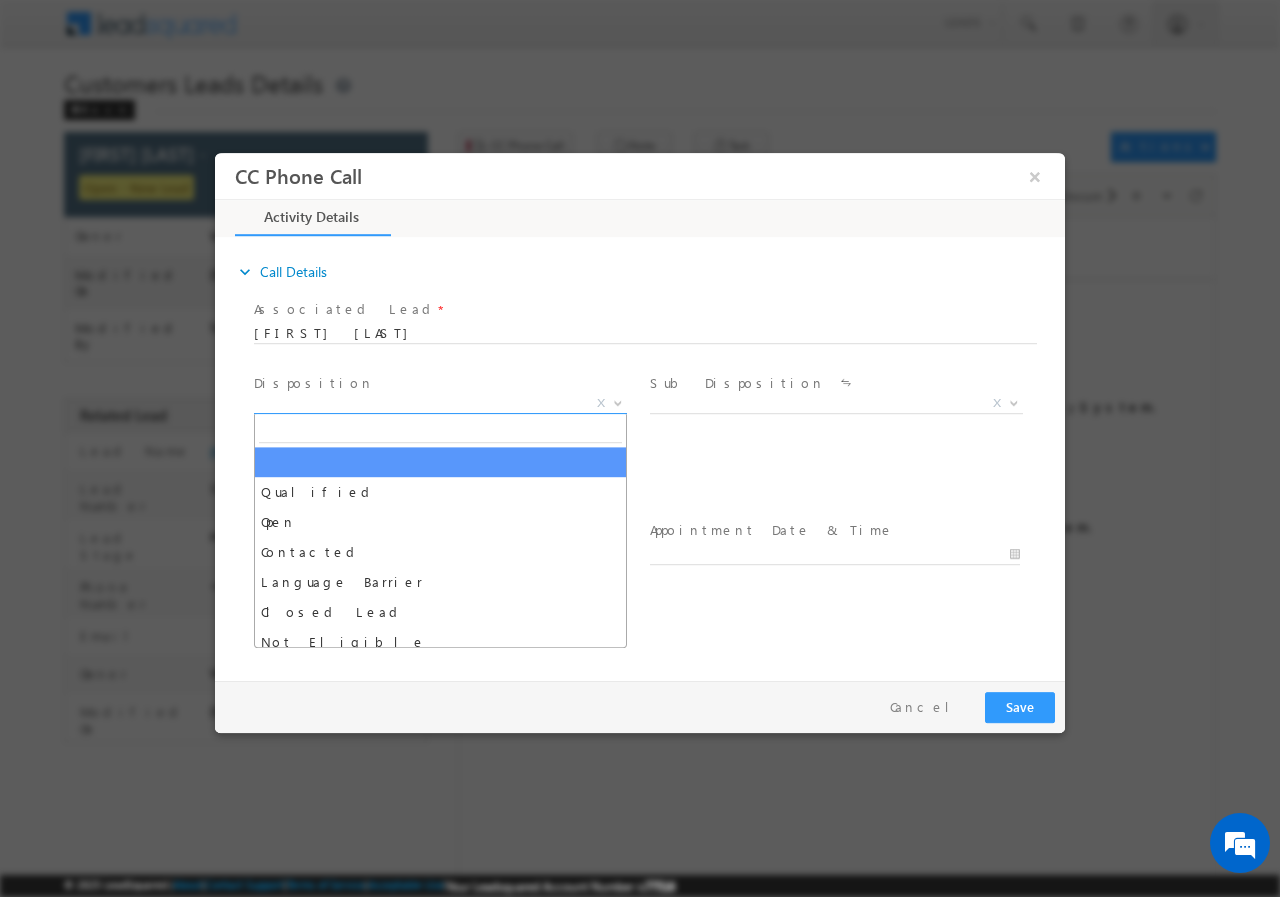 click on "X" at bounding box center (440, 403) 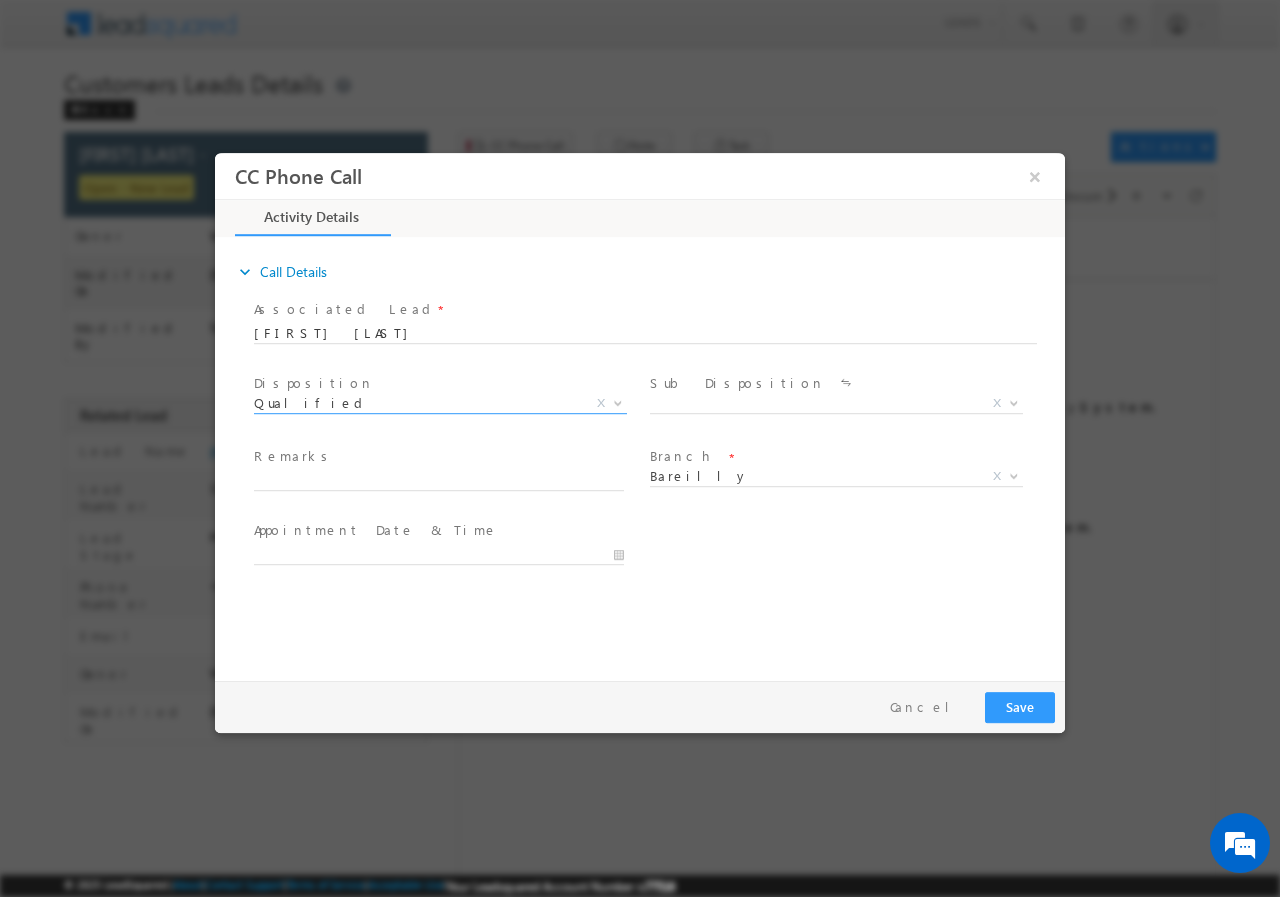 select on "Qualified" 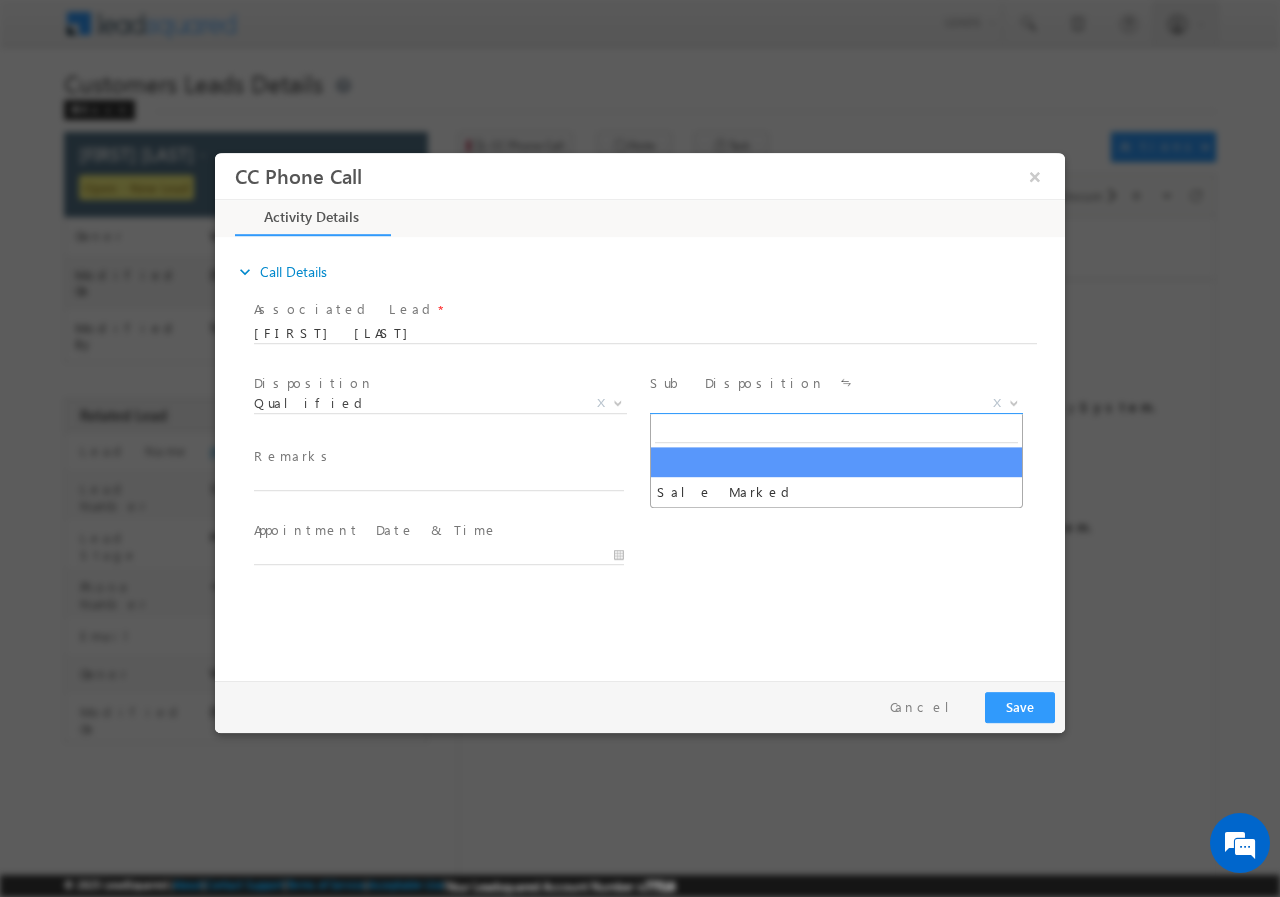 click on "X" at bounding box center [836, 403] 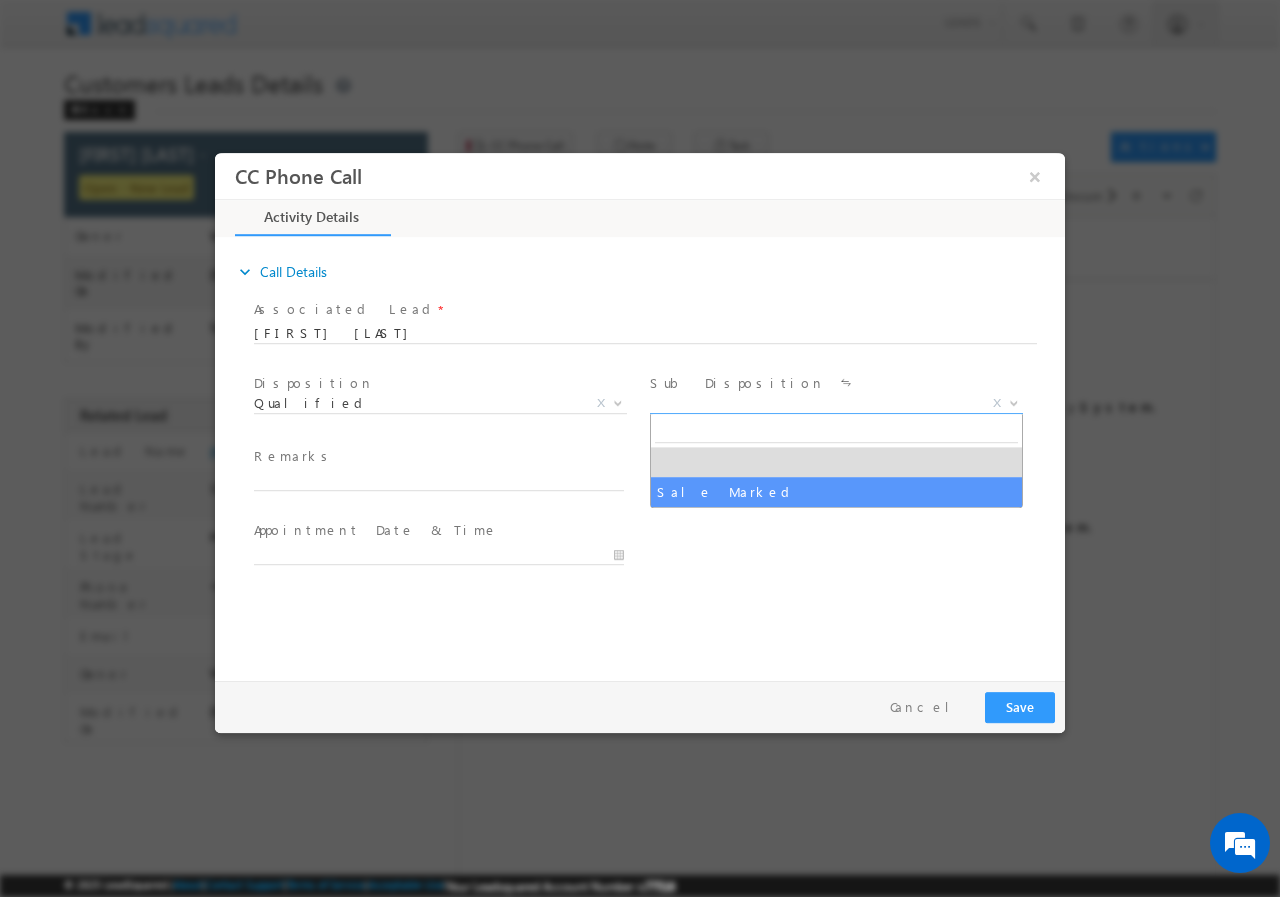 select on "Sale Marked" 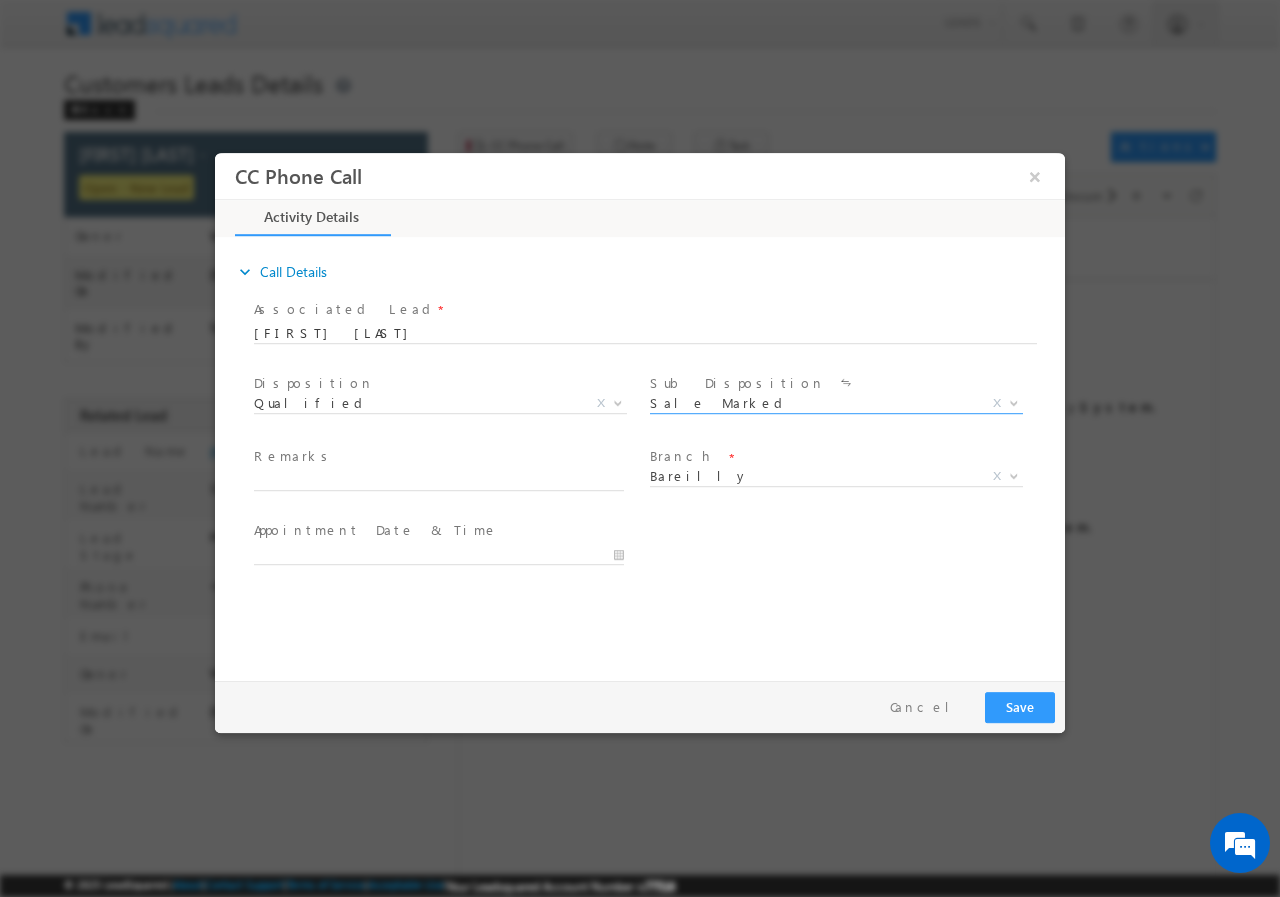 scroll, scrollTop: 0, scrollLeft: 0, axis: both 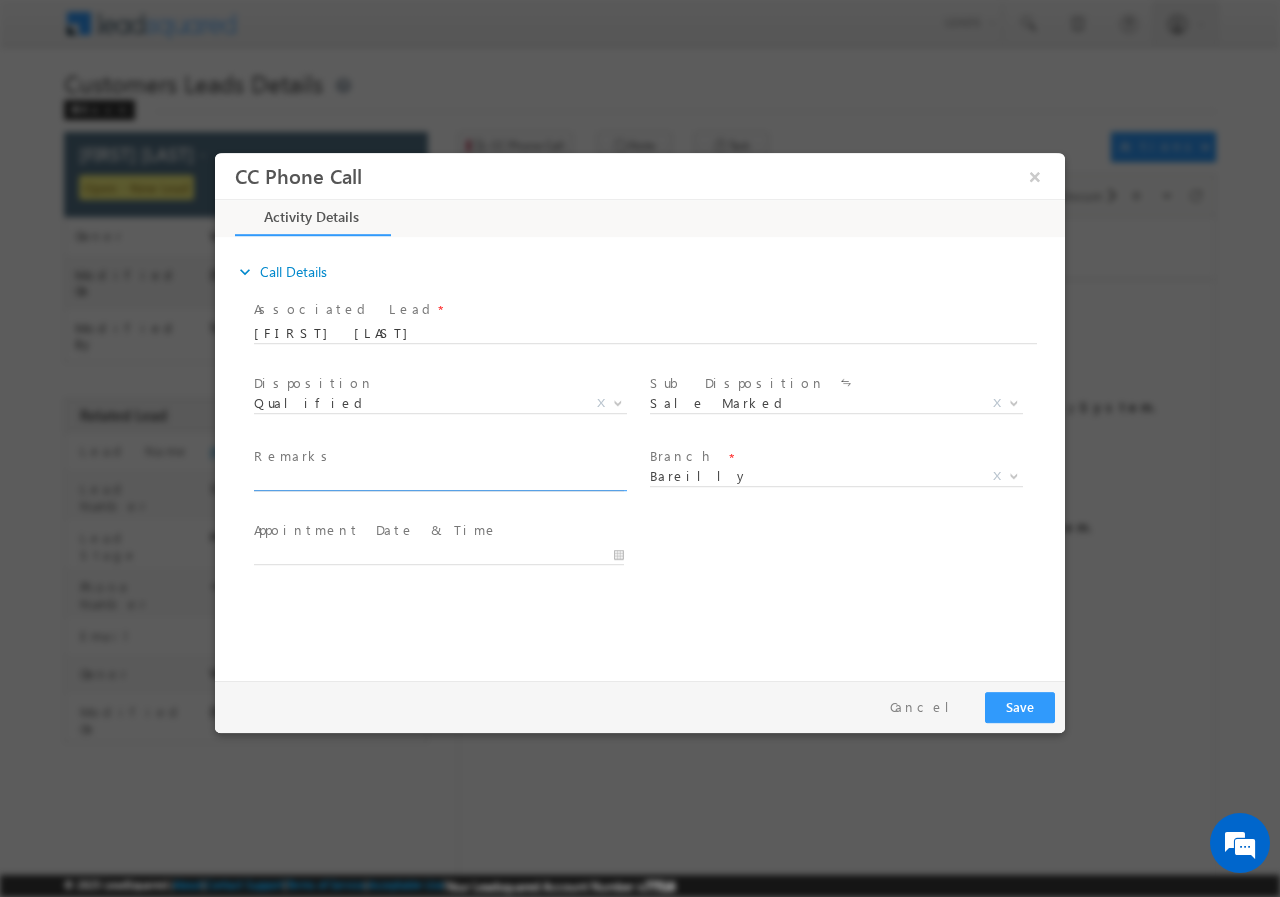 click at bounding box center (439, 480) 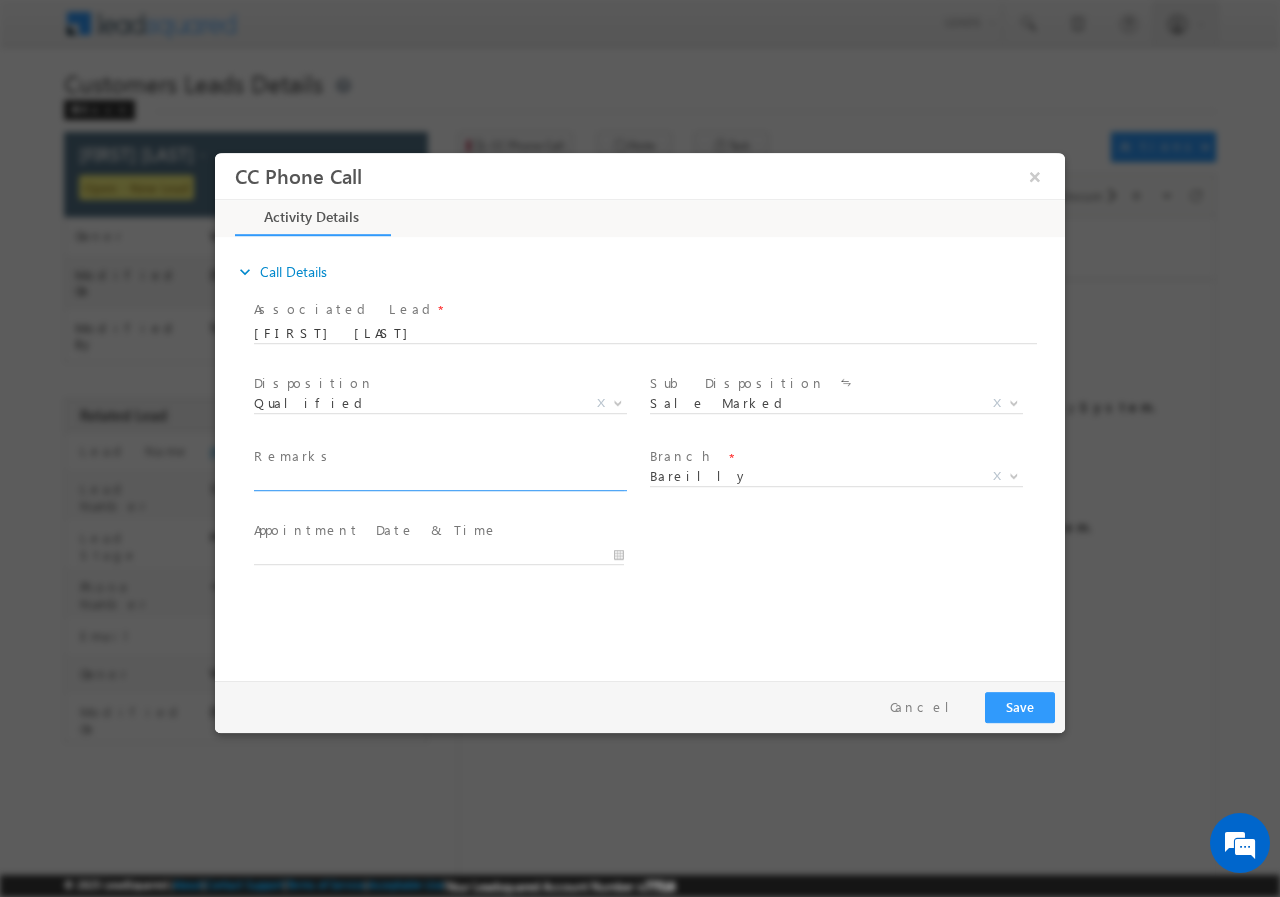 paste on "[NUMBER] // [PHONE] // [FIRST] [LAST] // [TEXT] // [TEXT] // [TEXT] // [TEXT] // [AGE] // [POSTAL_CODE] - [CITY]" 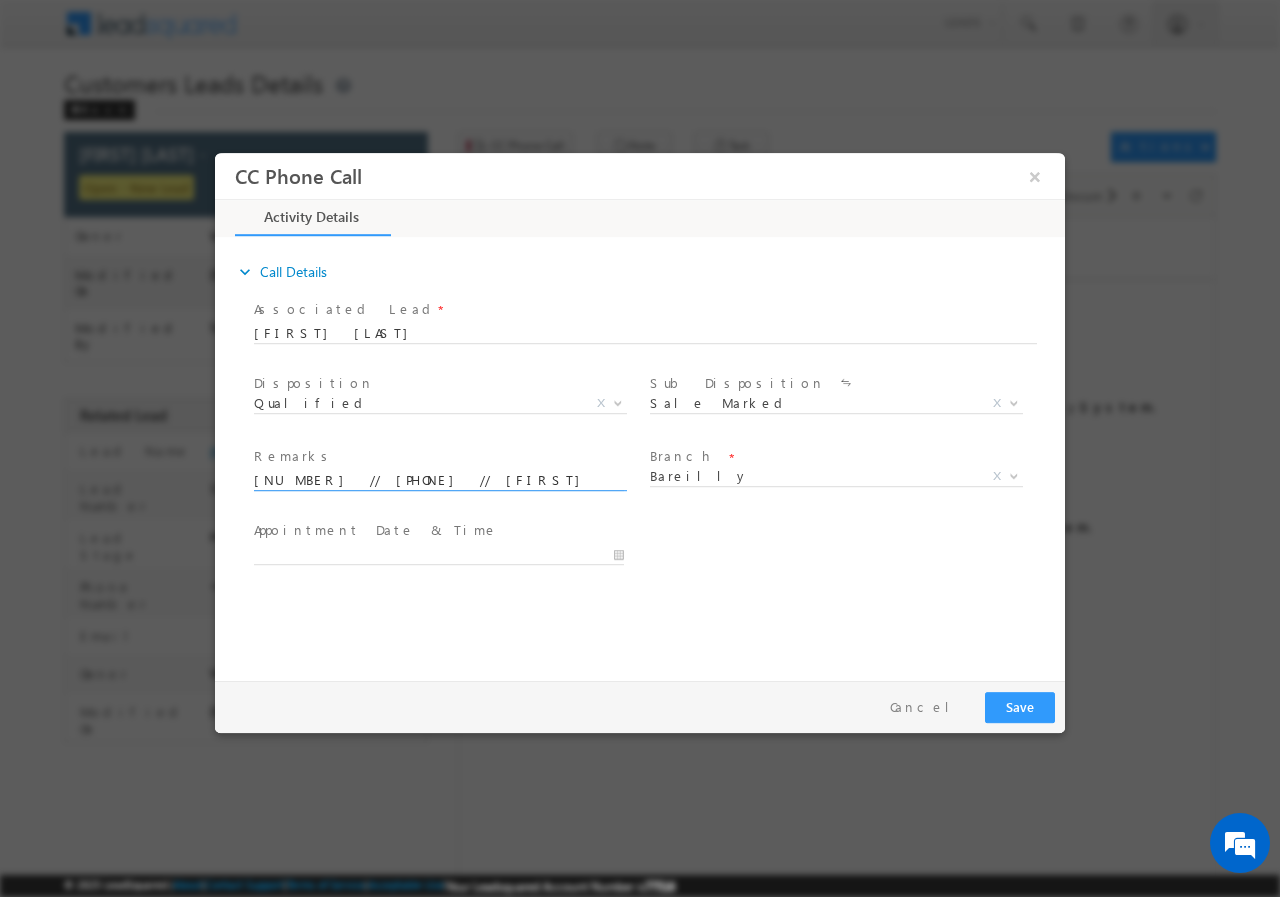 scroll, scrollTop: 0, scrollLeft: 322, axis: horizontal 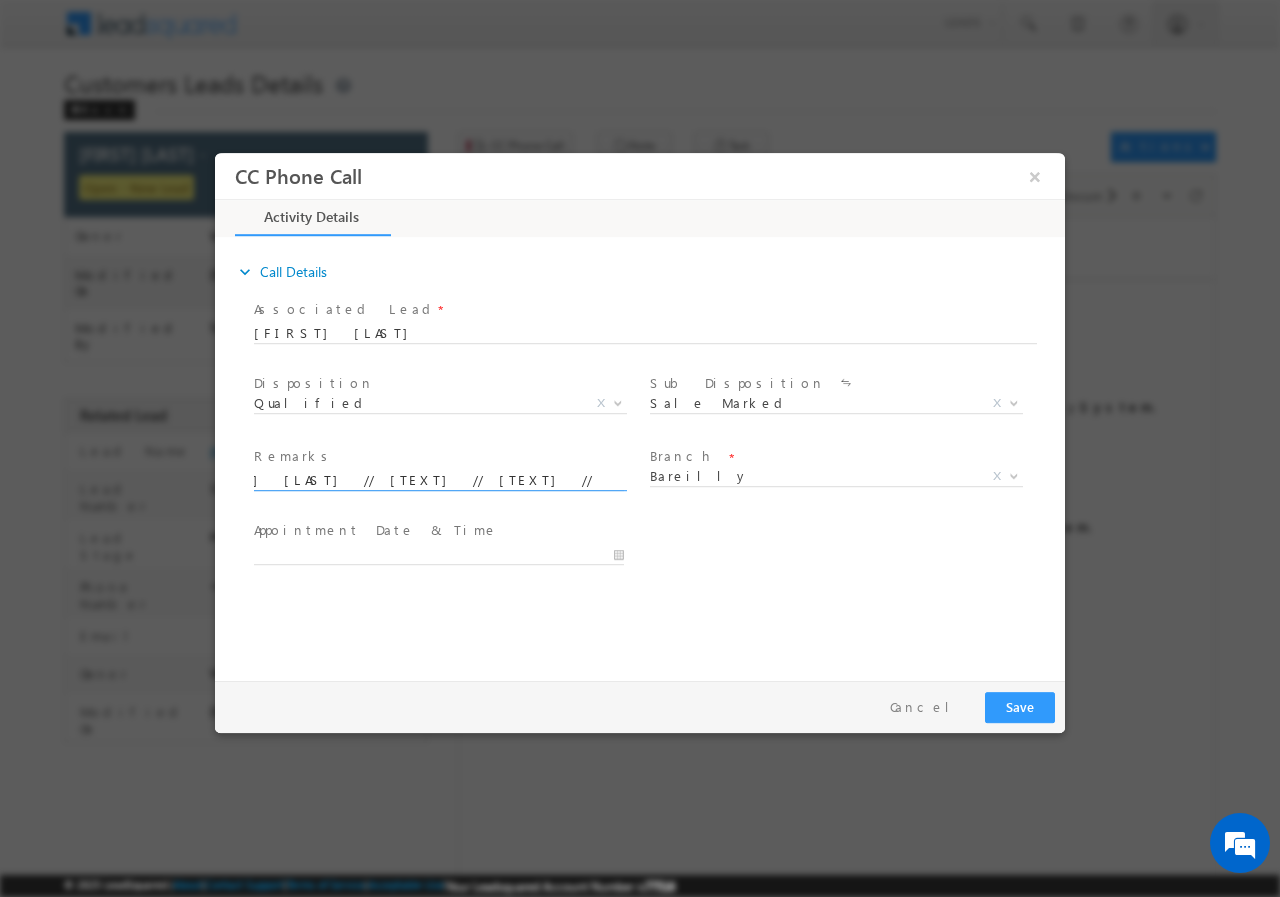 type on "[NUMBER] // [PHONE] // [FIRST] [LAST] // [TEXT] // [TEXT] // [TEXT] // [TEXT] // [AGE] // [POSTAL_CODE] - [CITY]" 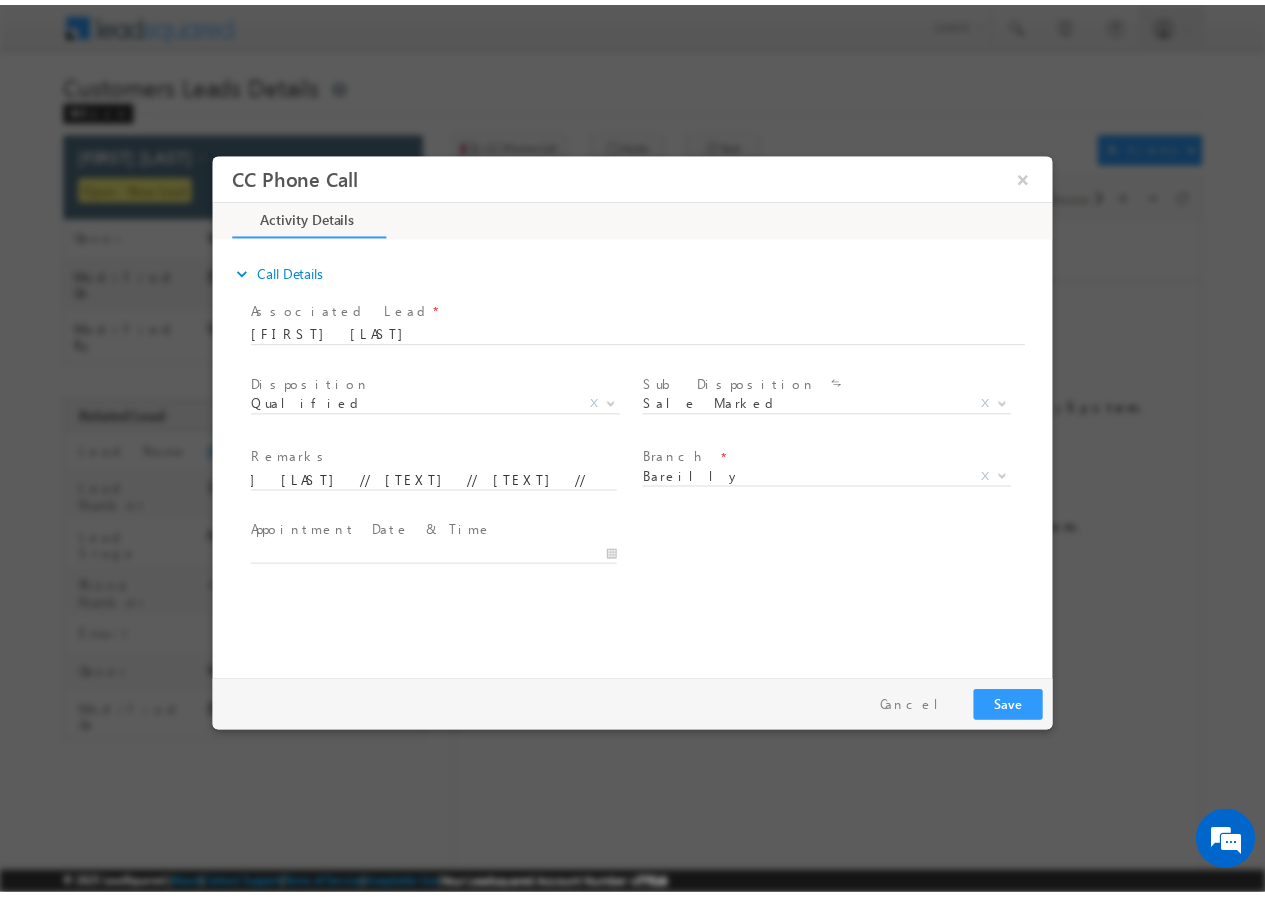 scroll, scrollTop: 0, scrollLeft: 0, axis: both 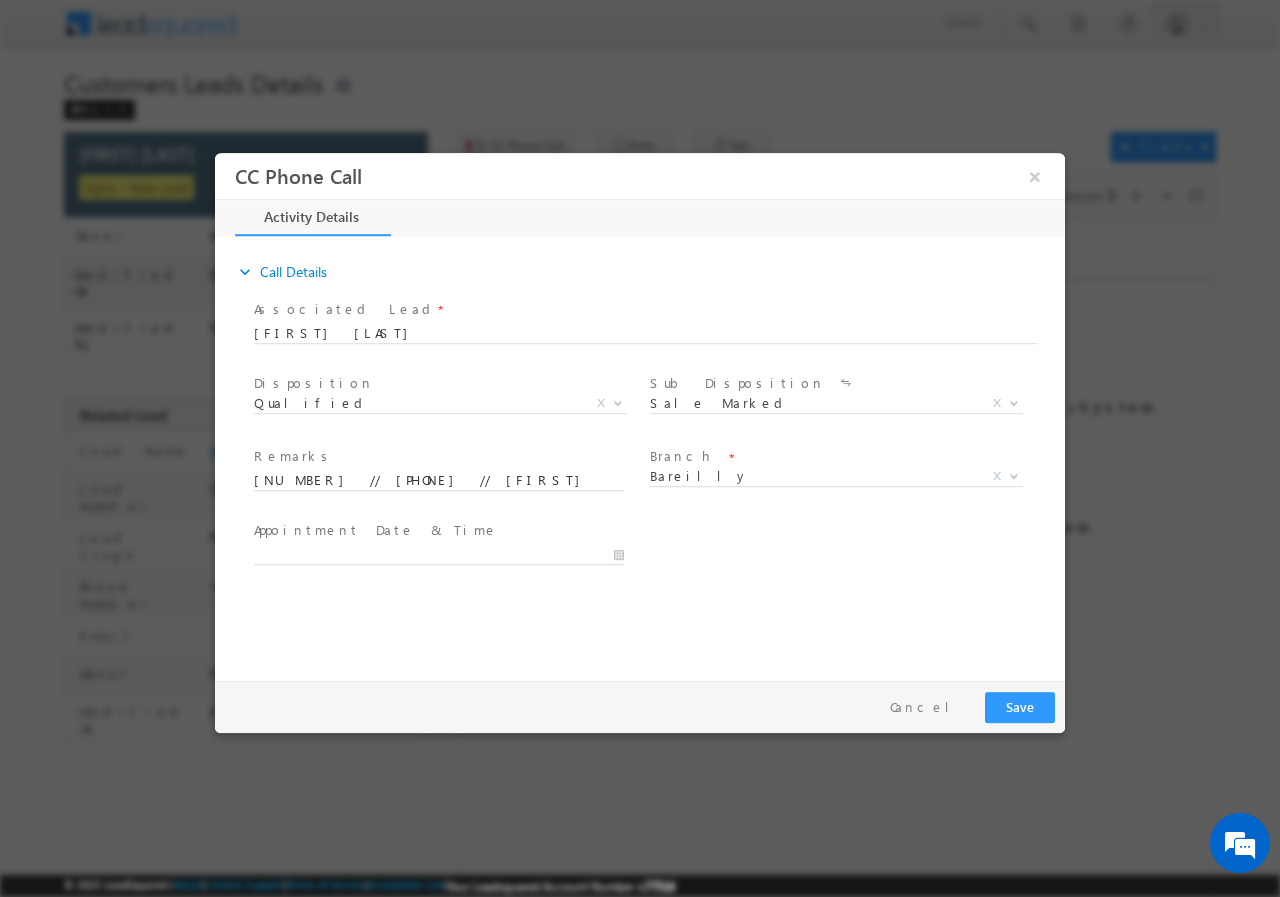 click at bounding box center (448, 553) 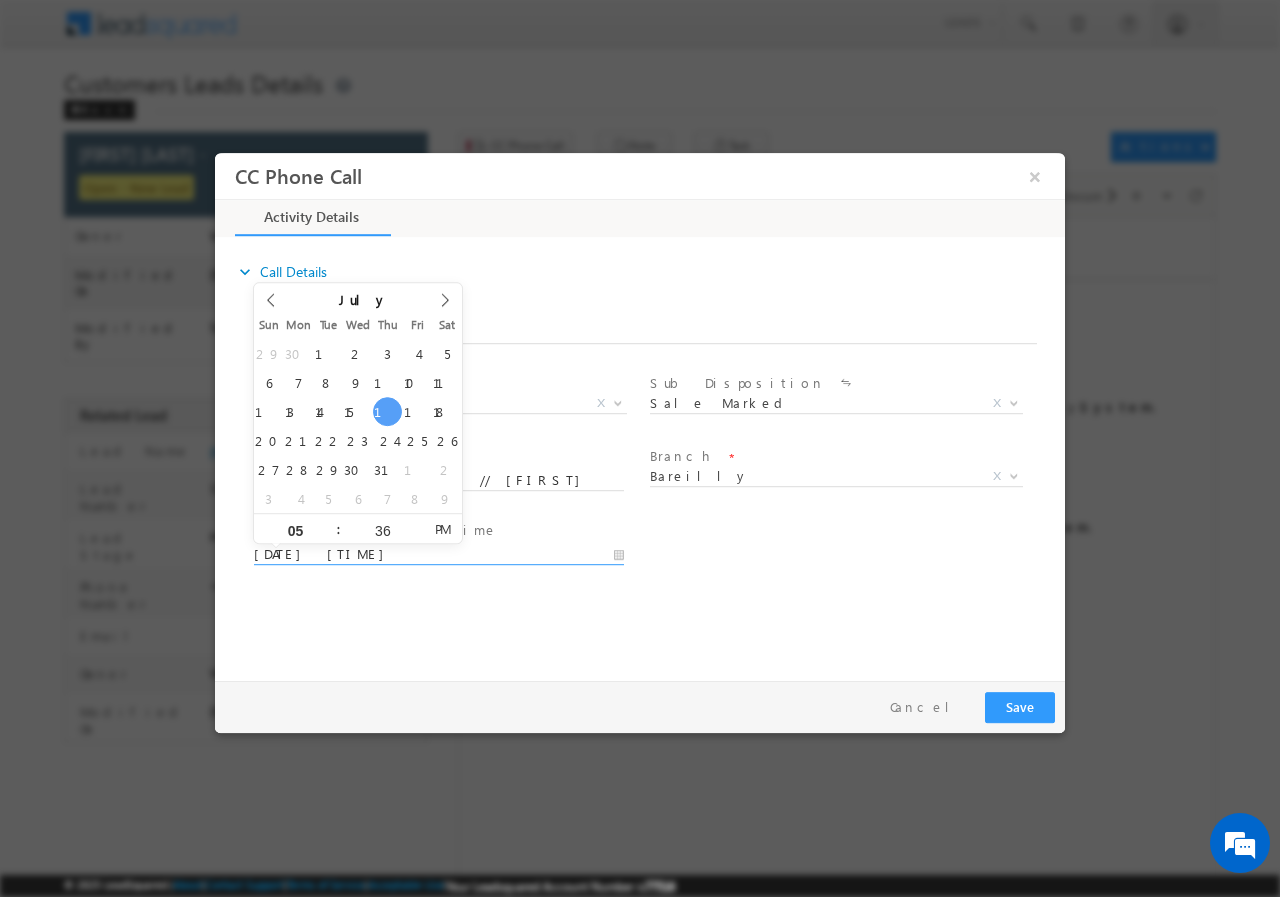 click on "[DATE] [TIME]" at bounding box center [439, 554] 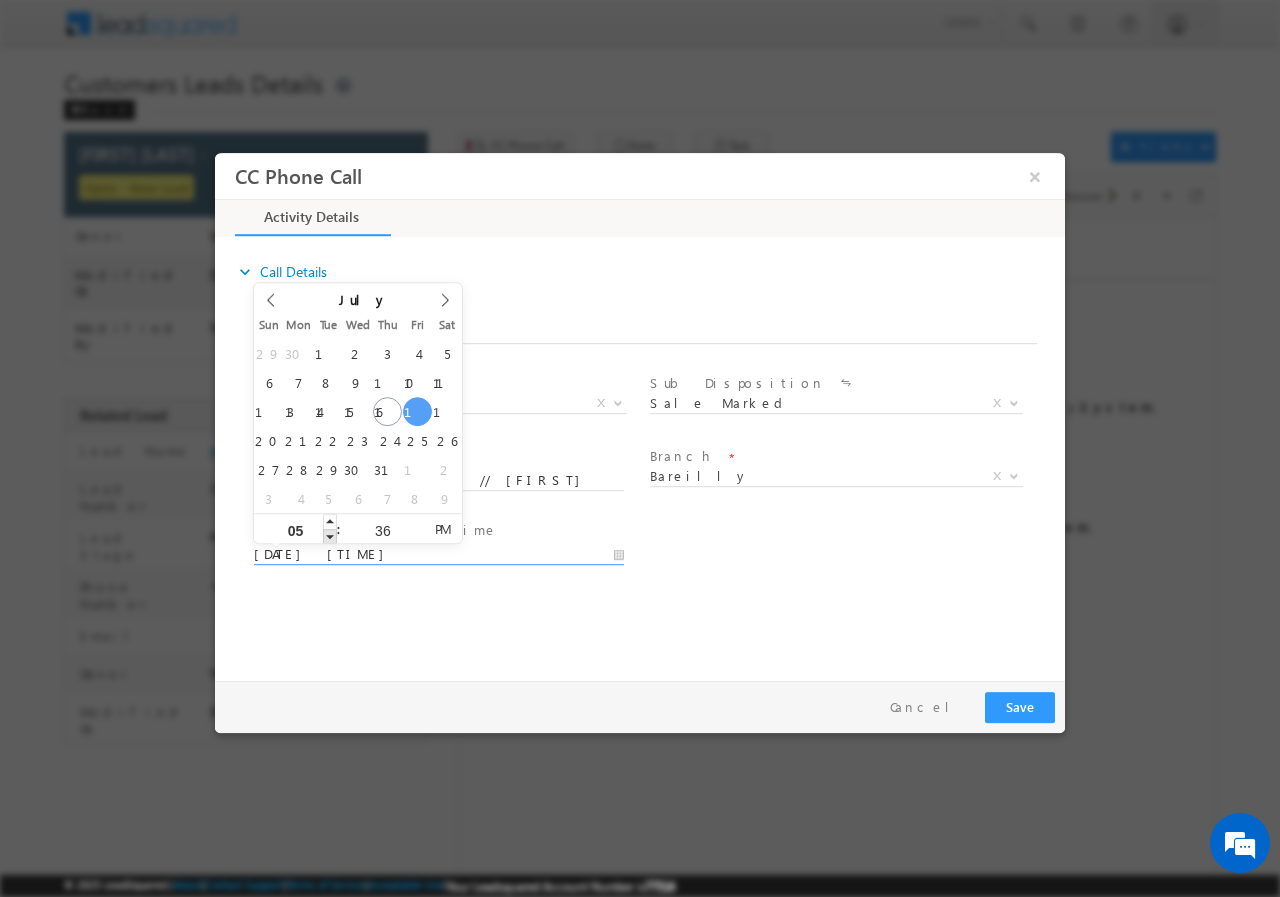 type on "[DATE] [TIME]" 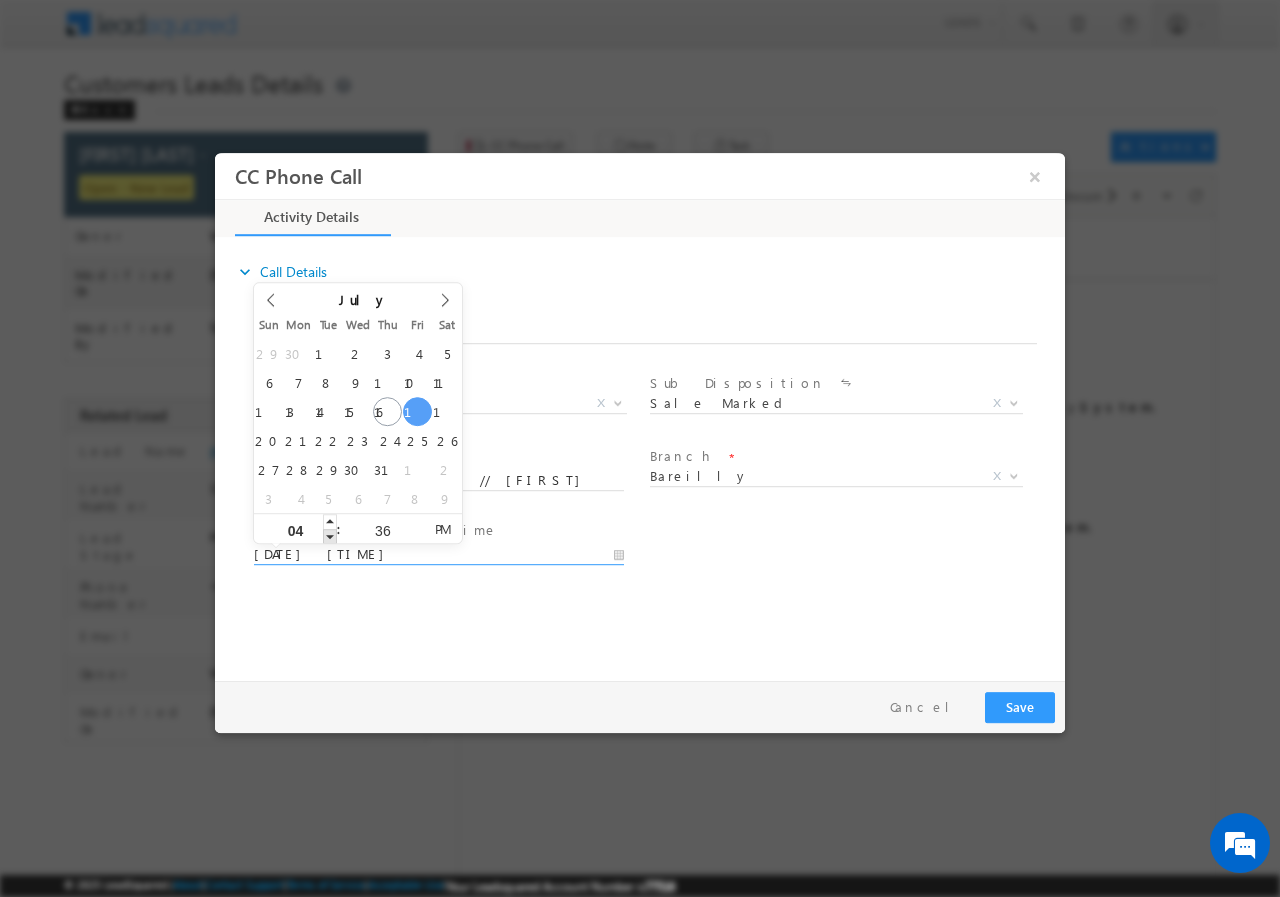 click at bounding box center (330, 535) 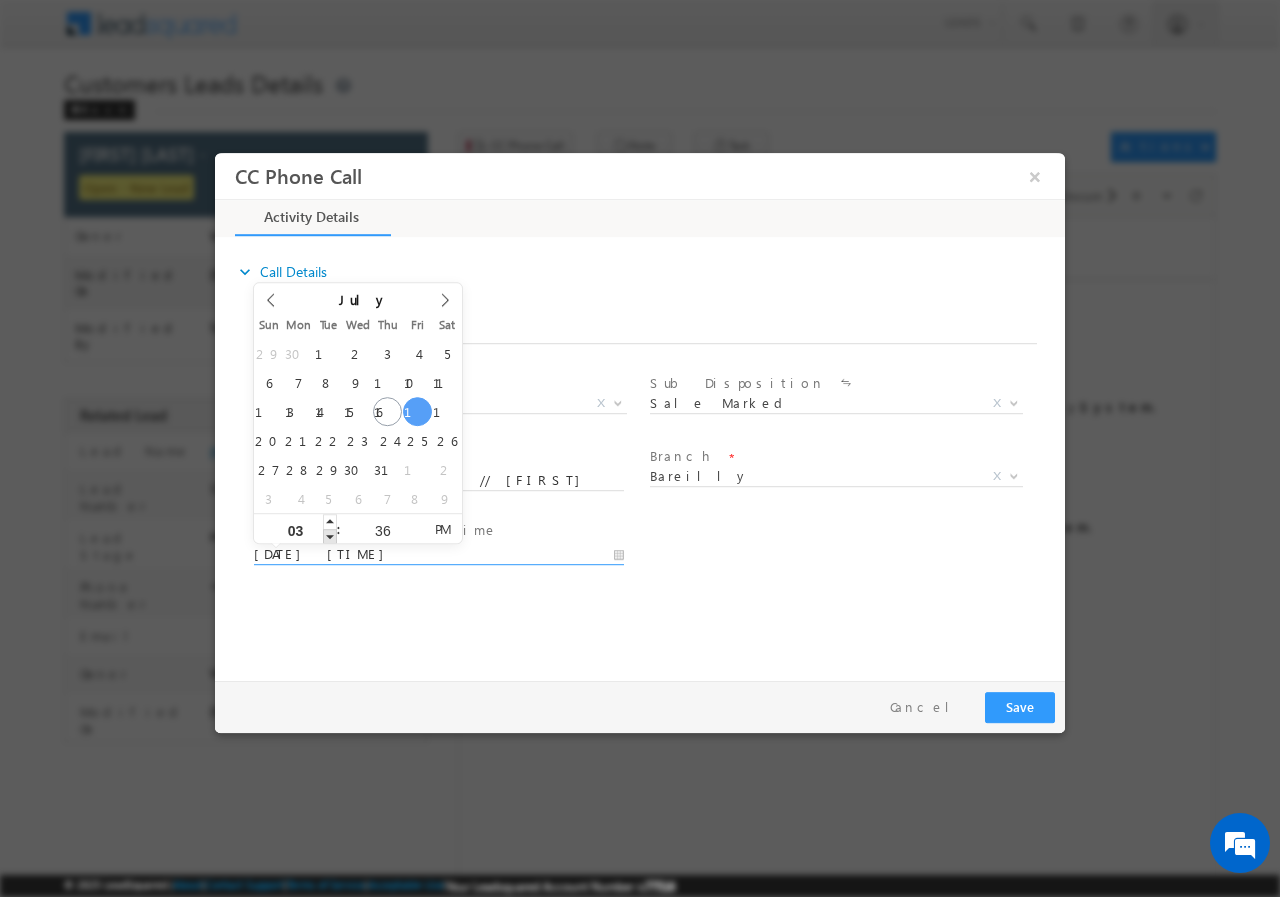 click at bounding box center [330, 535] 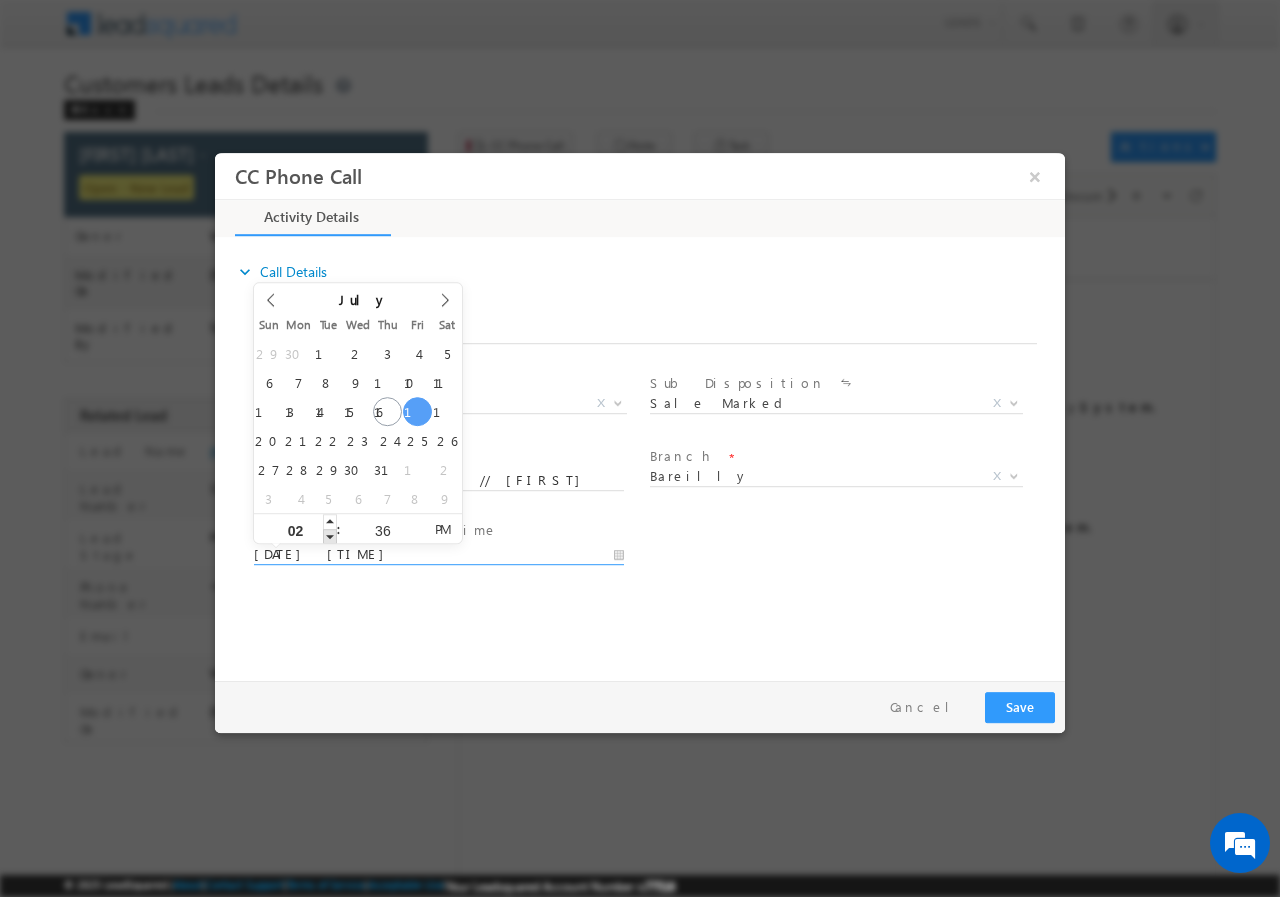 click at bounding box center (330, 535) 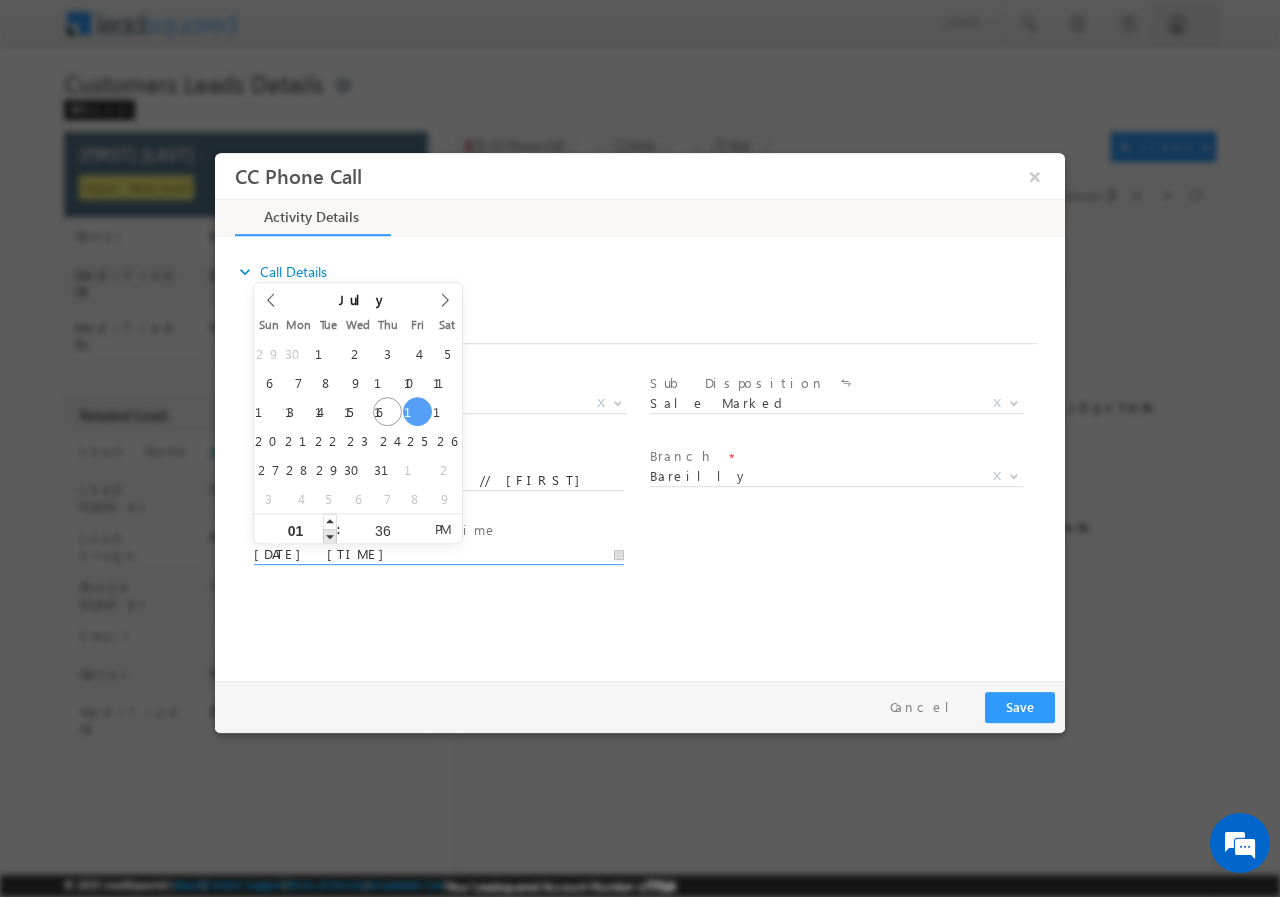 click at bounding box center [330, 535] 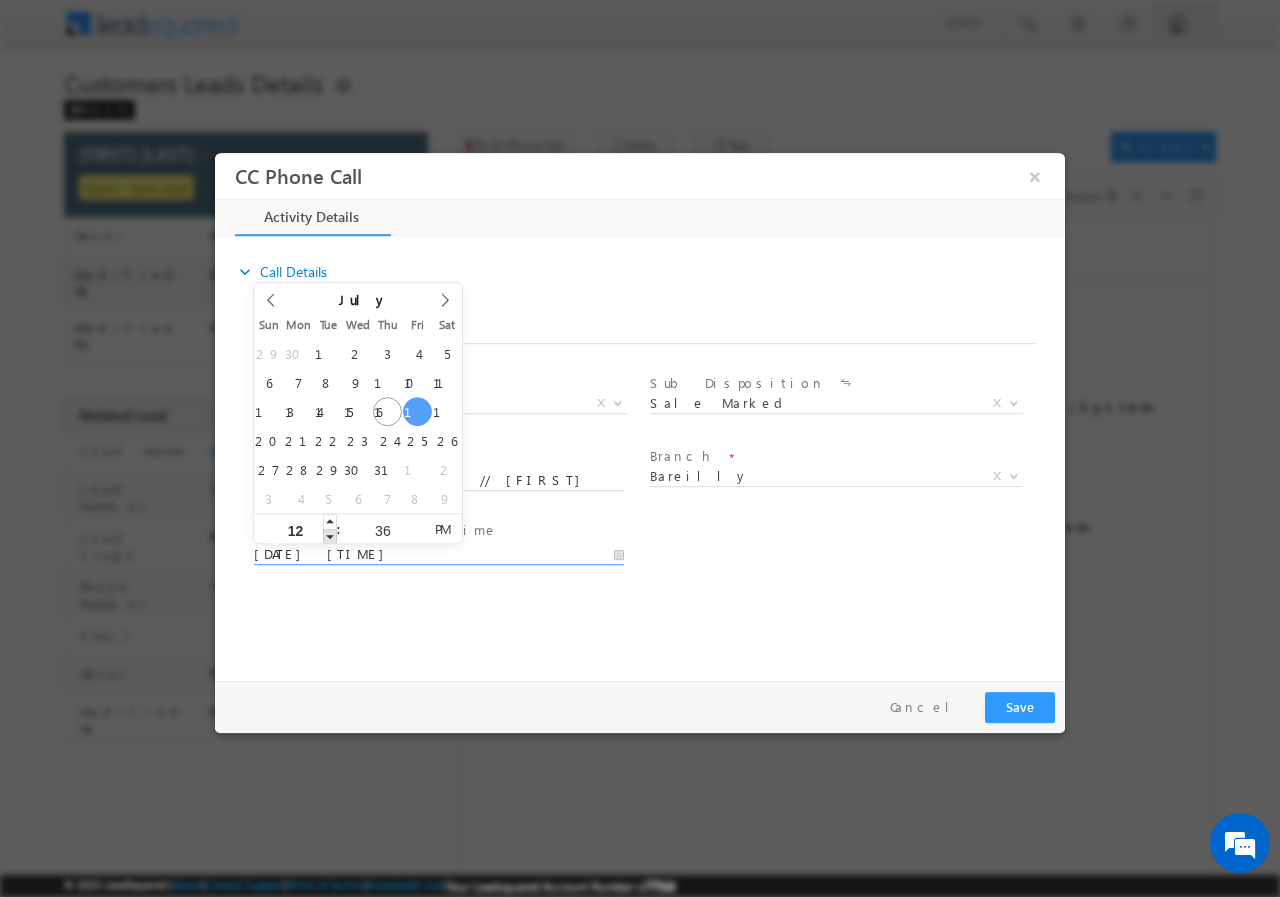 click at bounding box center (330, 535) 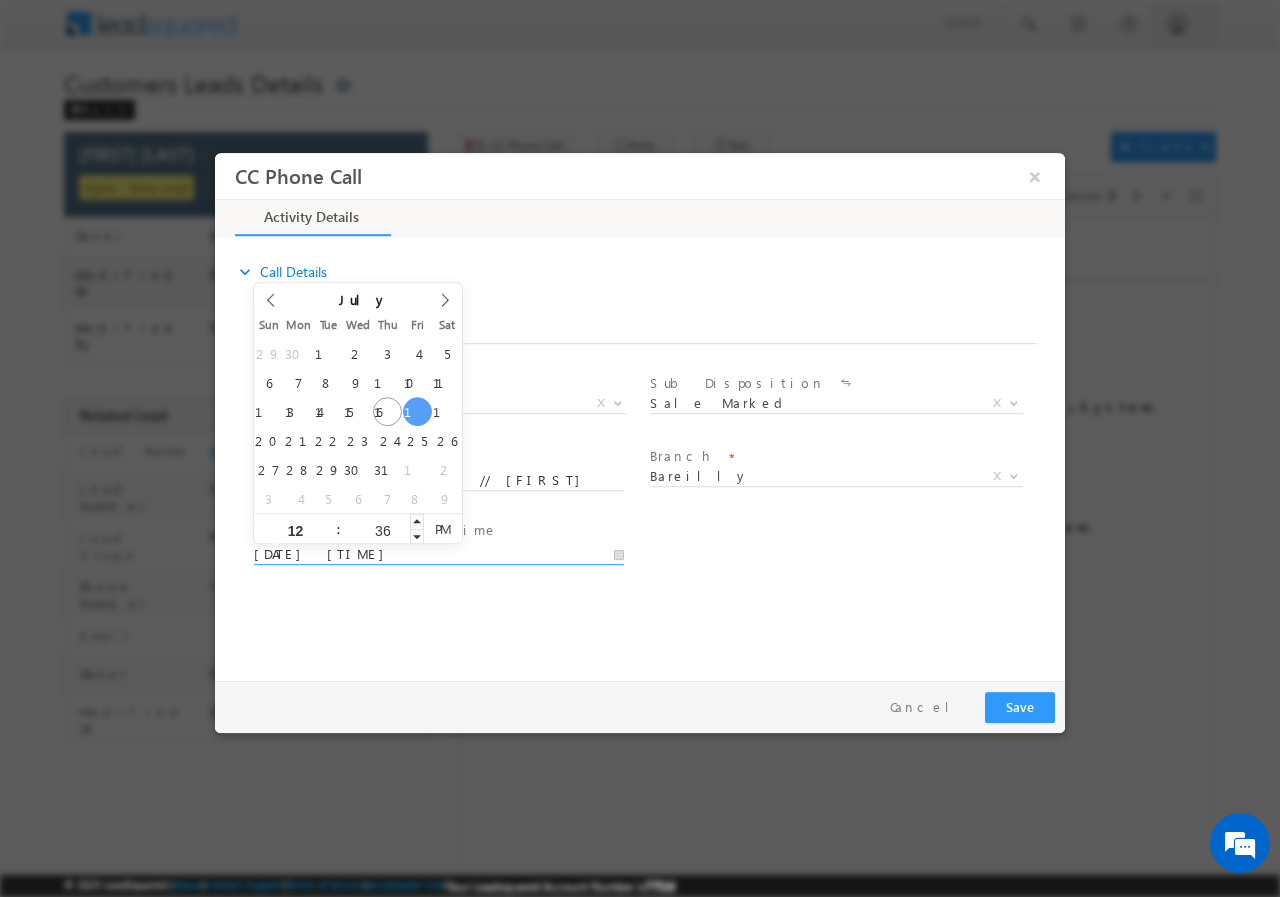 click on "36" at bounding box center [382, 529] 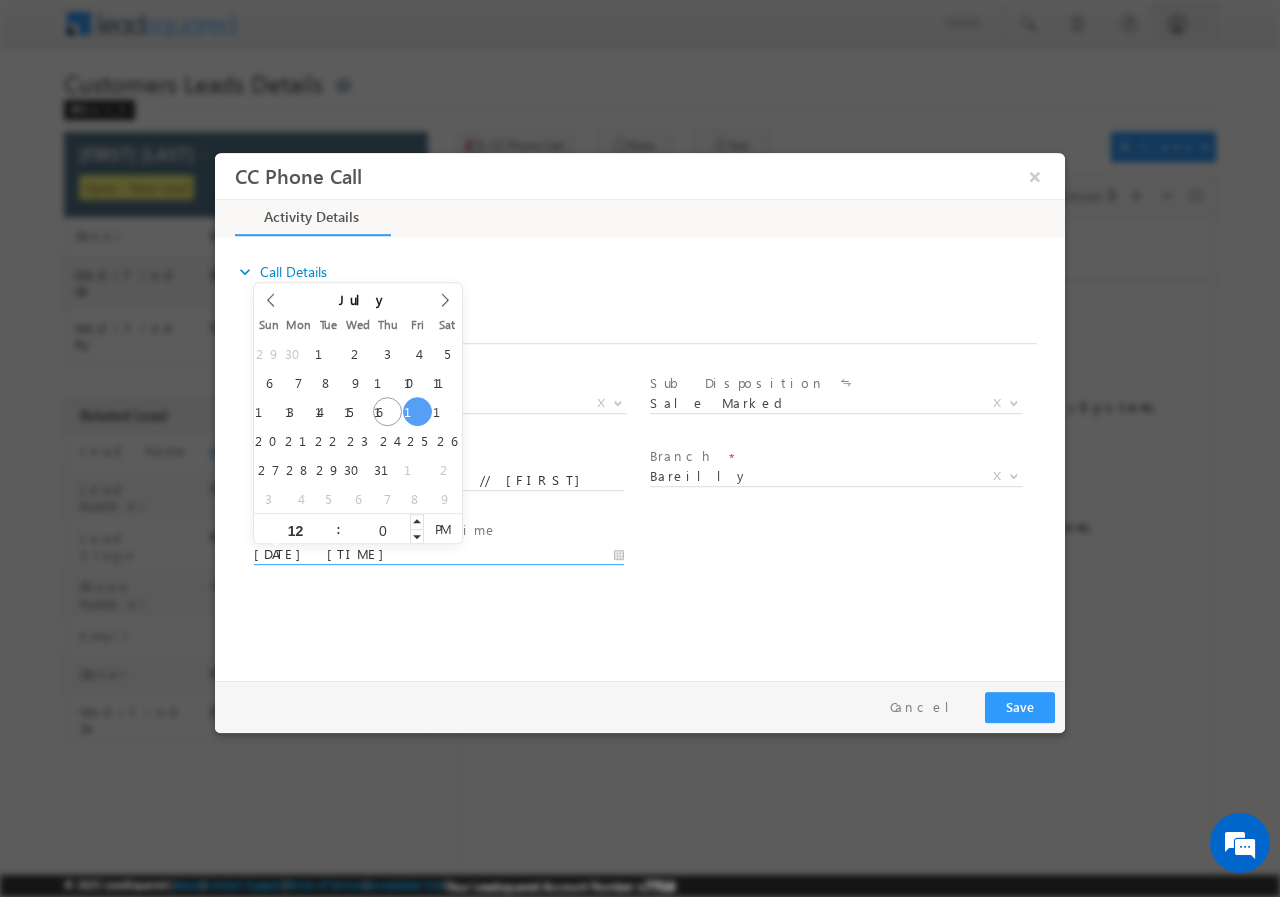 type on "00" 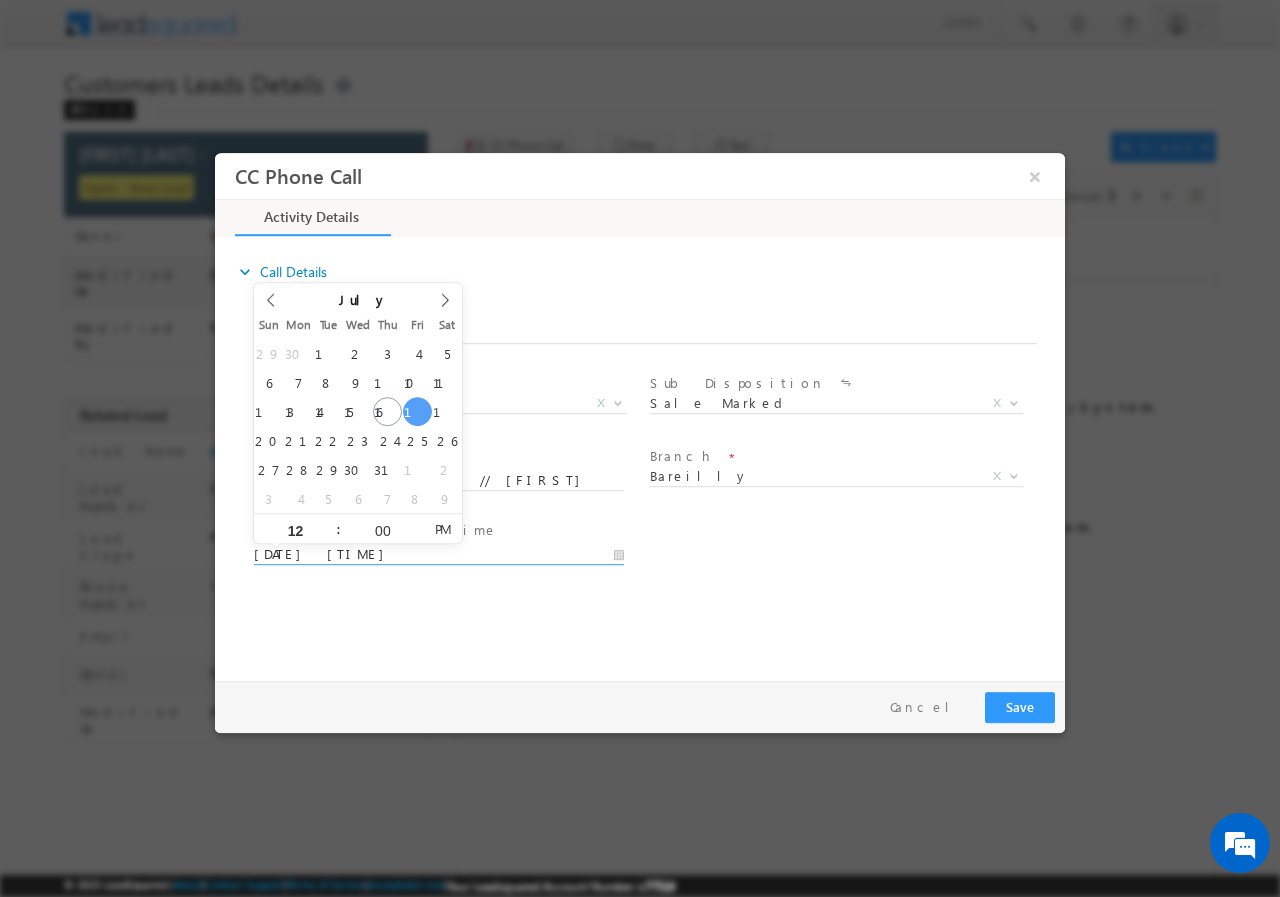 type on "[DATE] [TIME]" 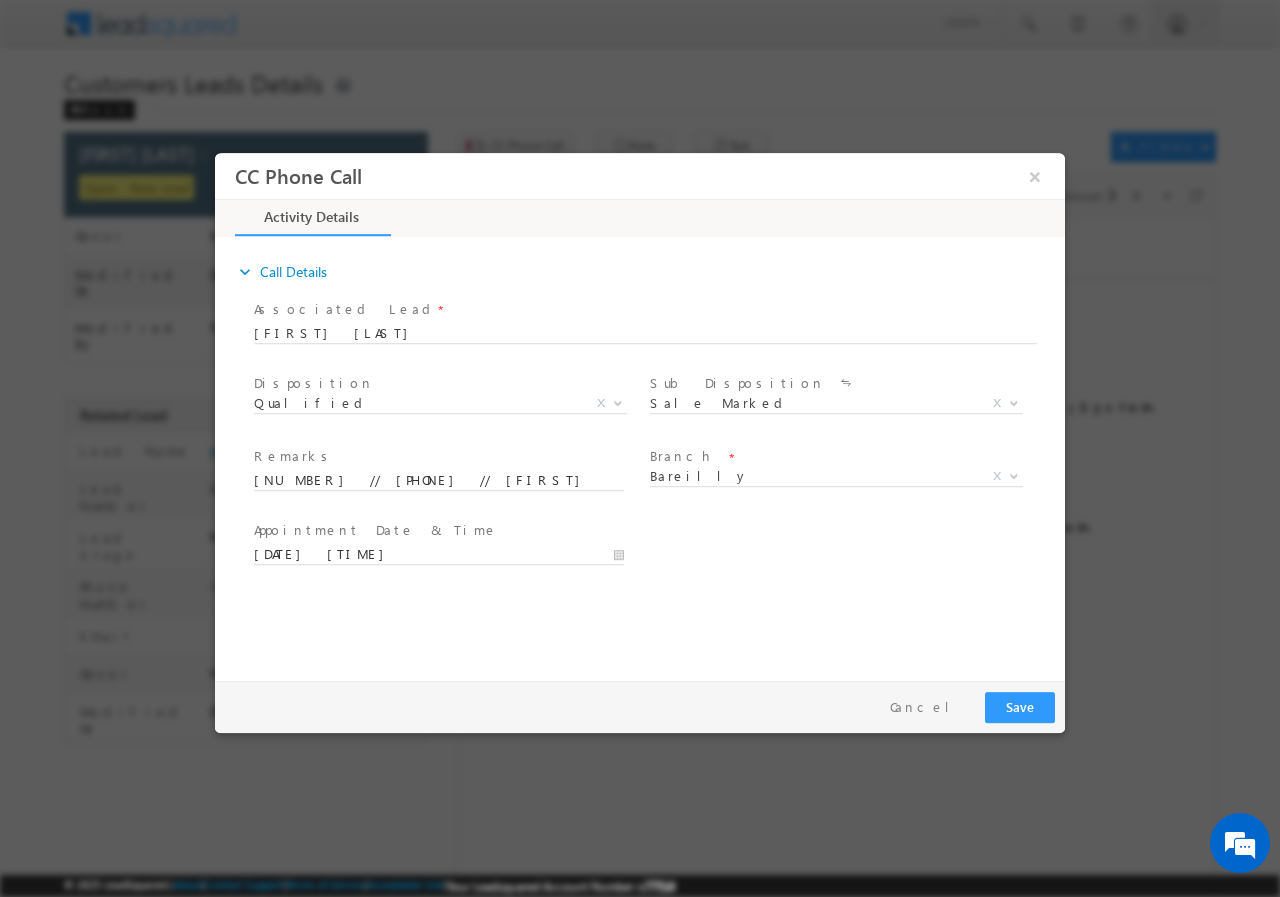 click on "User Branch
*
Appointment Date & Time
*
[DATE] [TIME]" at bounding box center (657, 552) 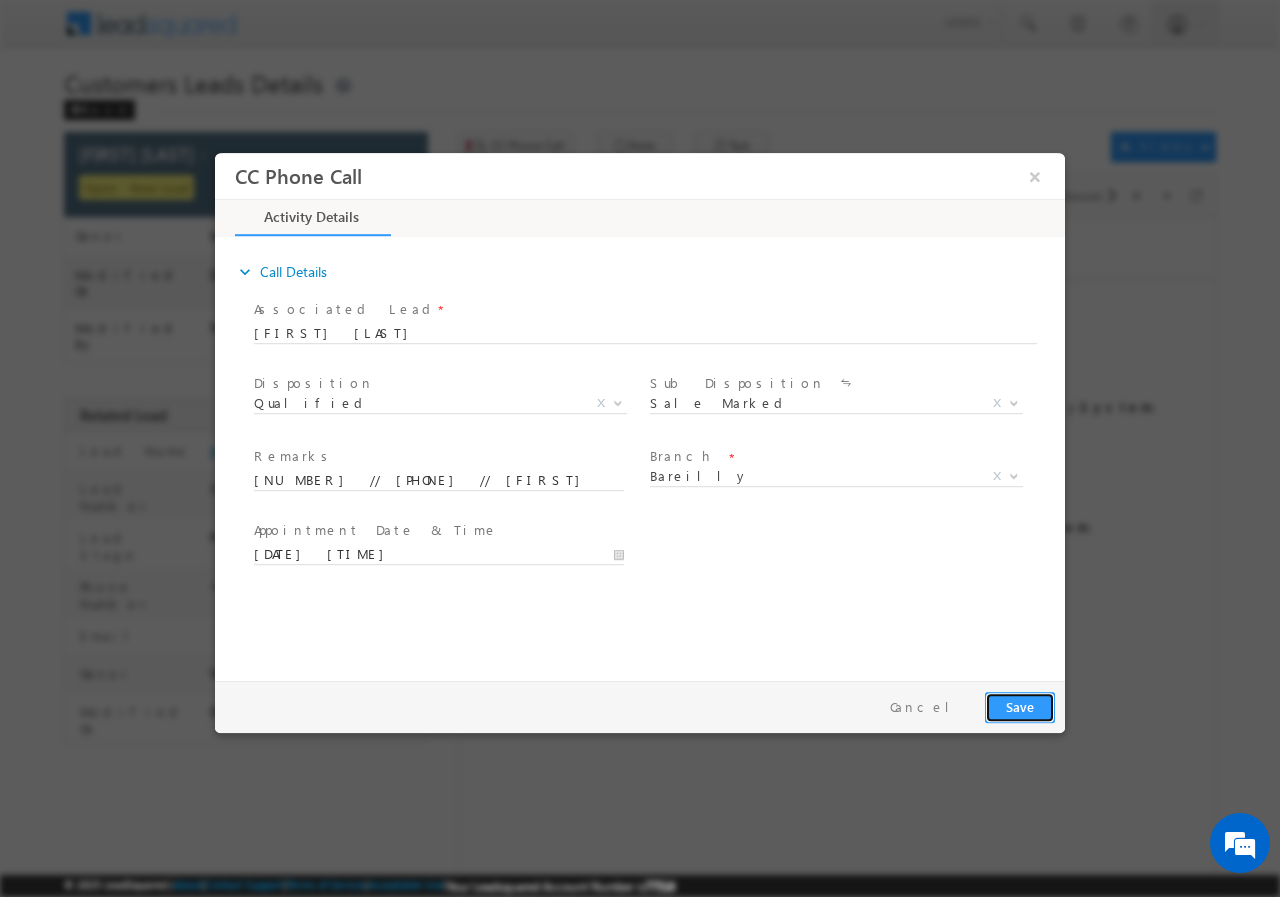 click on "Save" at bounding box center (1020, 706) 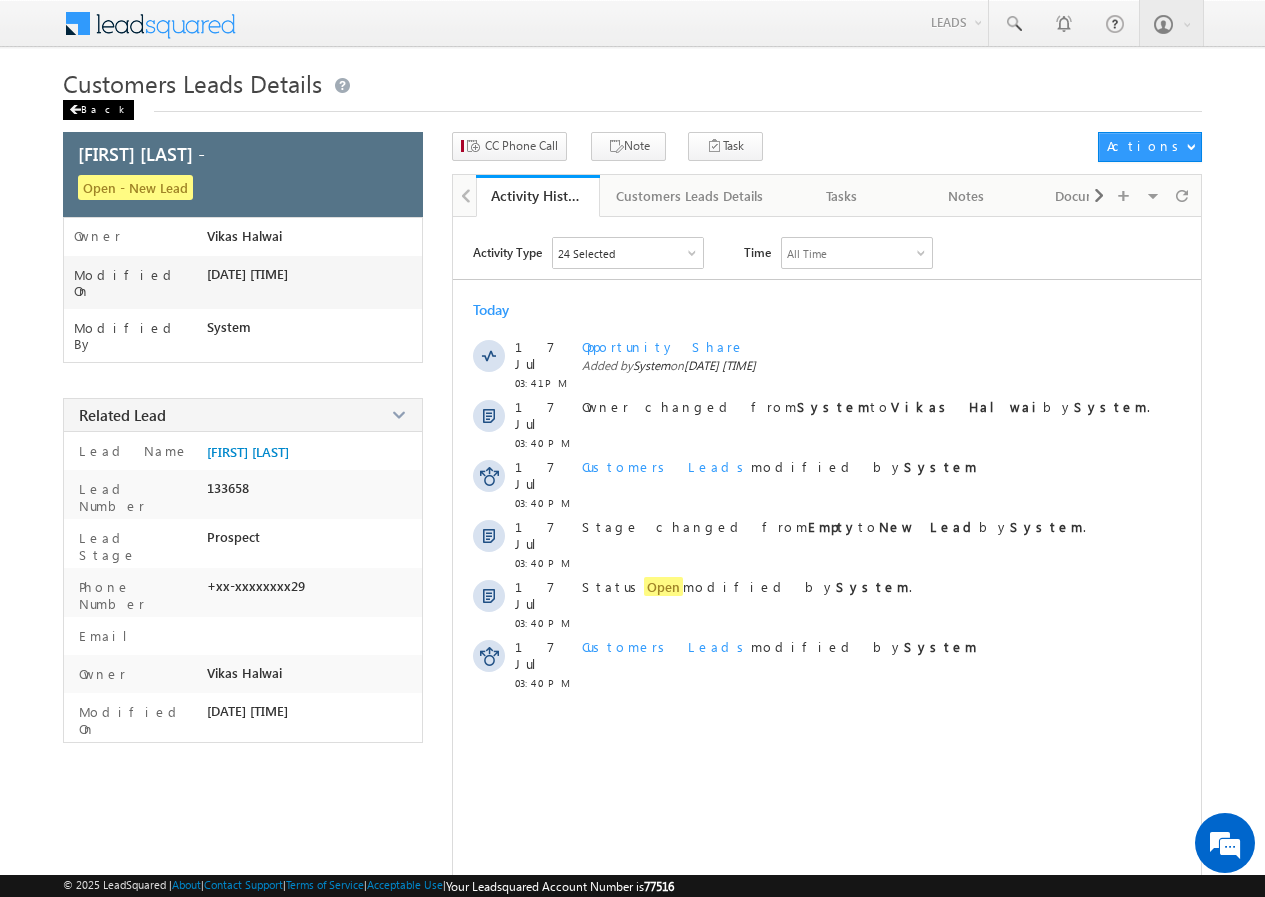 click on "Back" at bounding box center [98, 110] 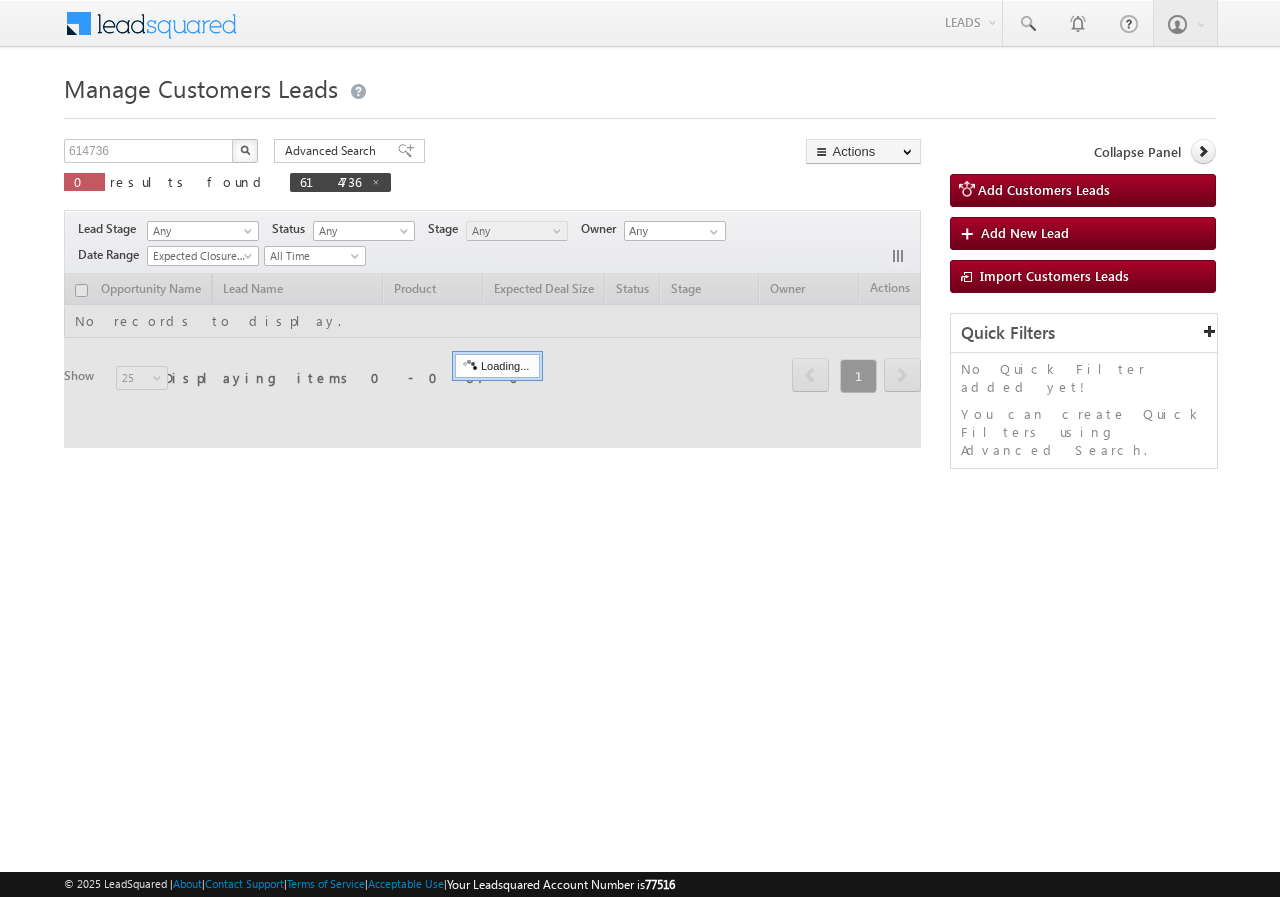 scroll, scrollTop: 0, scrollLeft: 0, axis: both 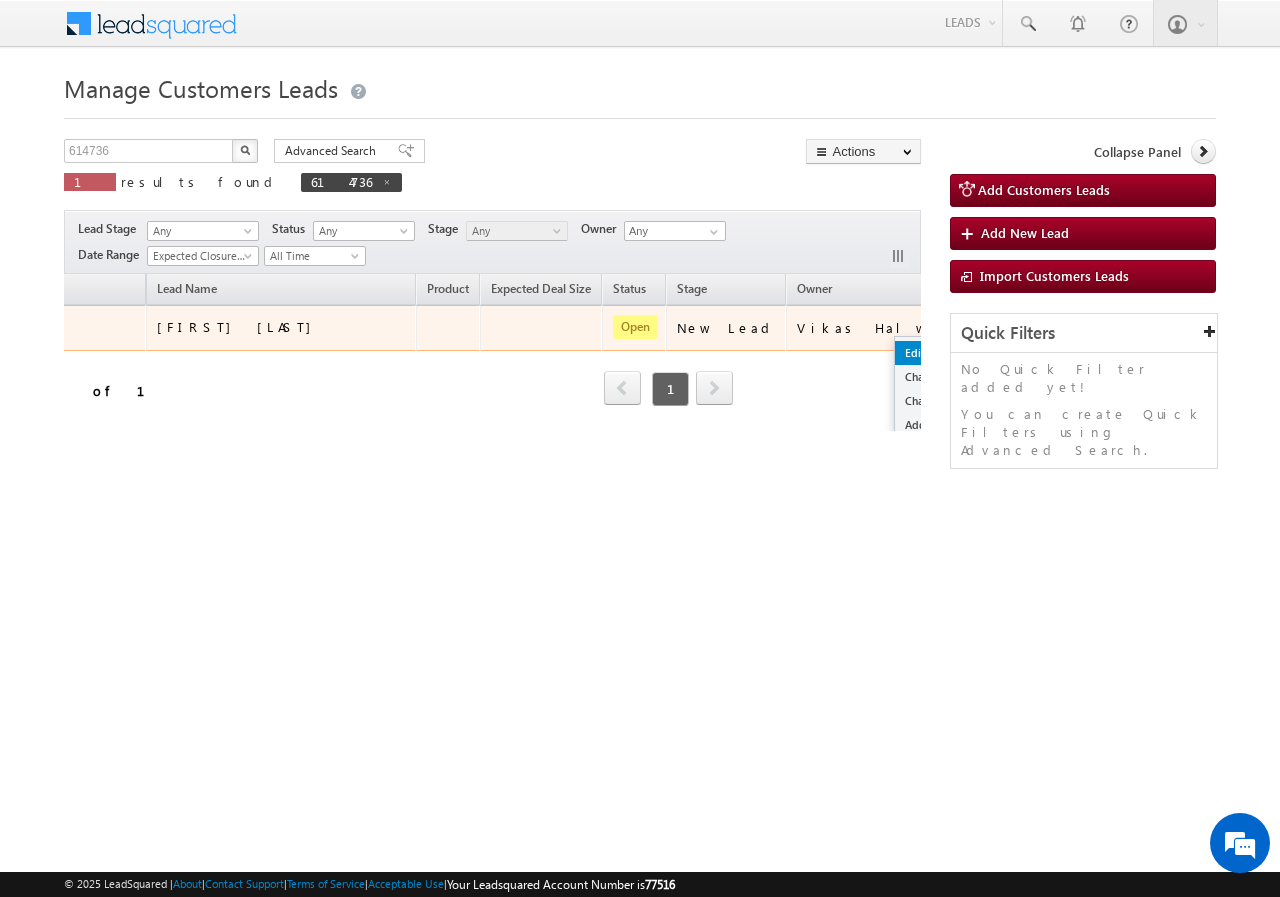 click on "Edit" at bounding box center [945, 353] 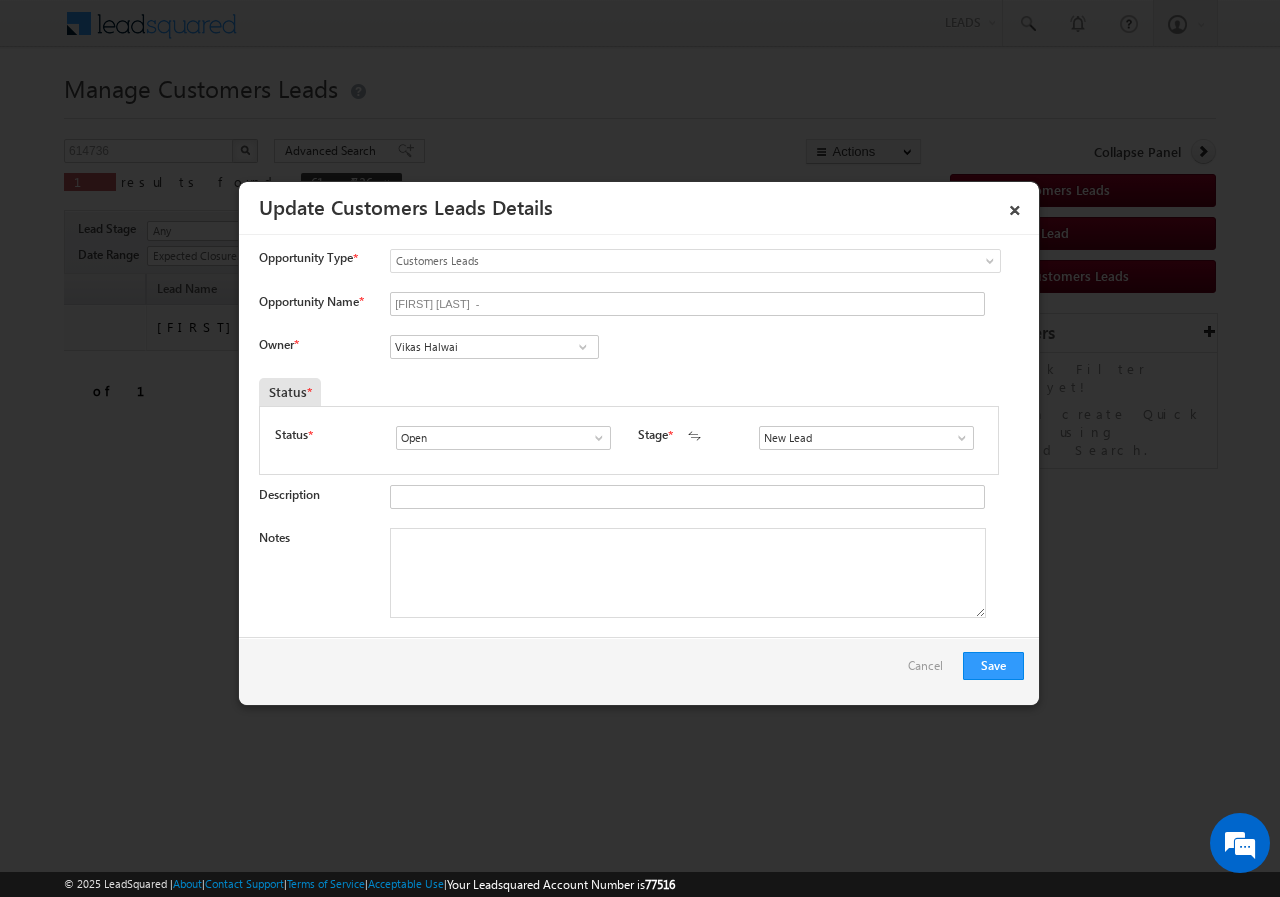 scroll, scrollTop: 0, scrollLeft: 0, axis: both 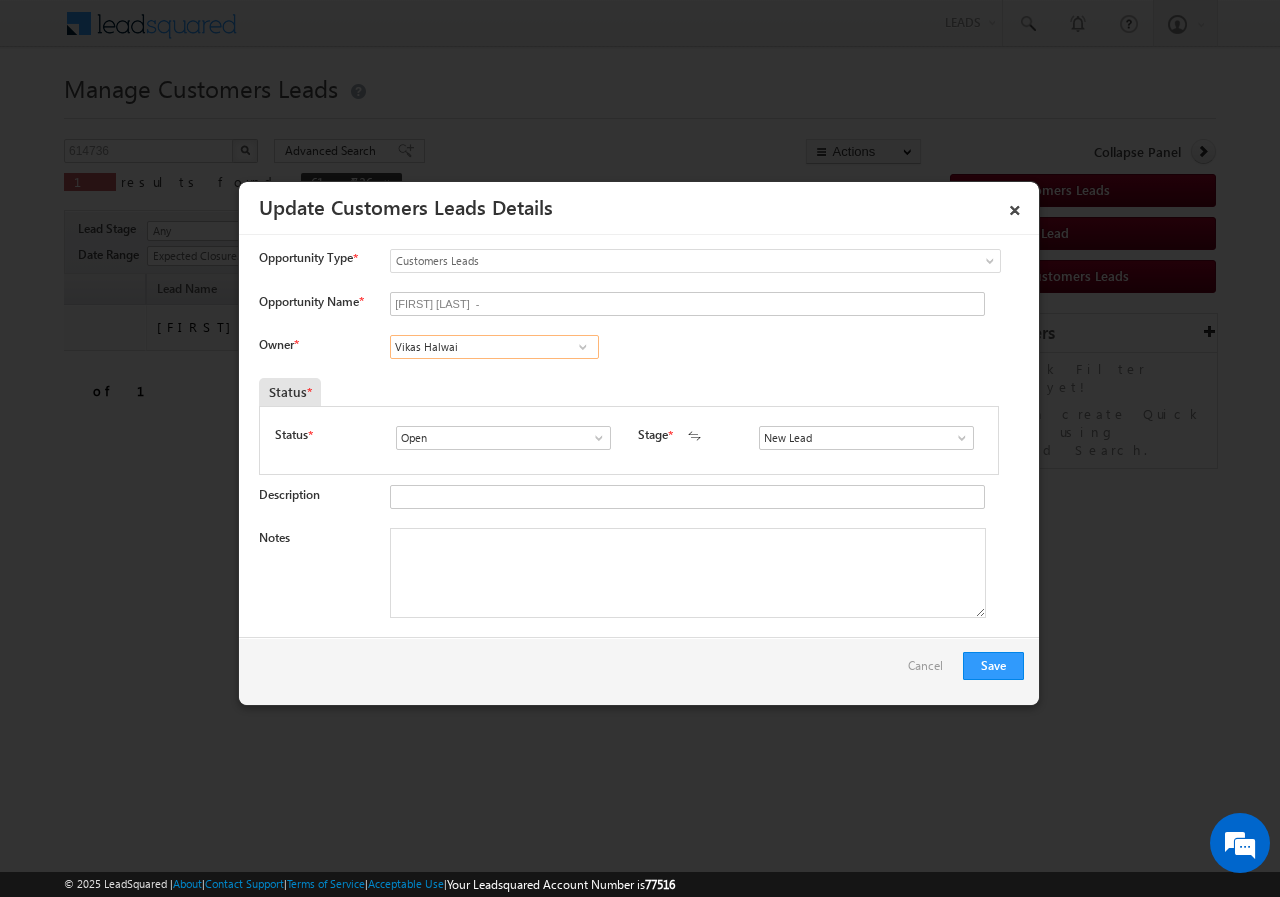 click on "Vikas Halwai" at bounding box center [494, 347] 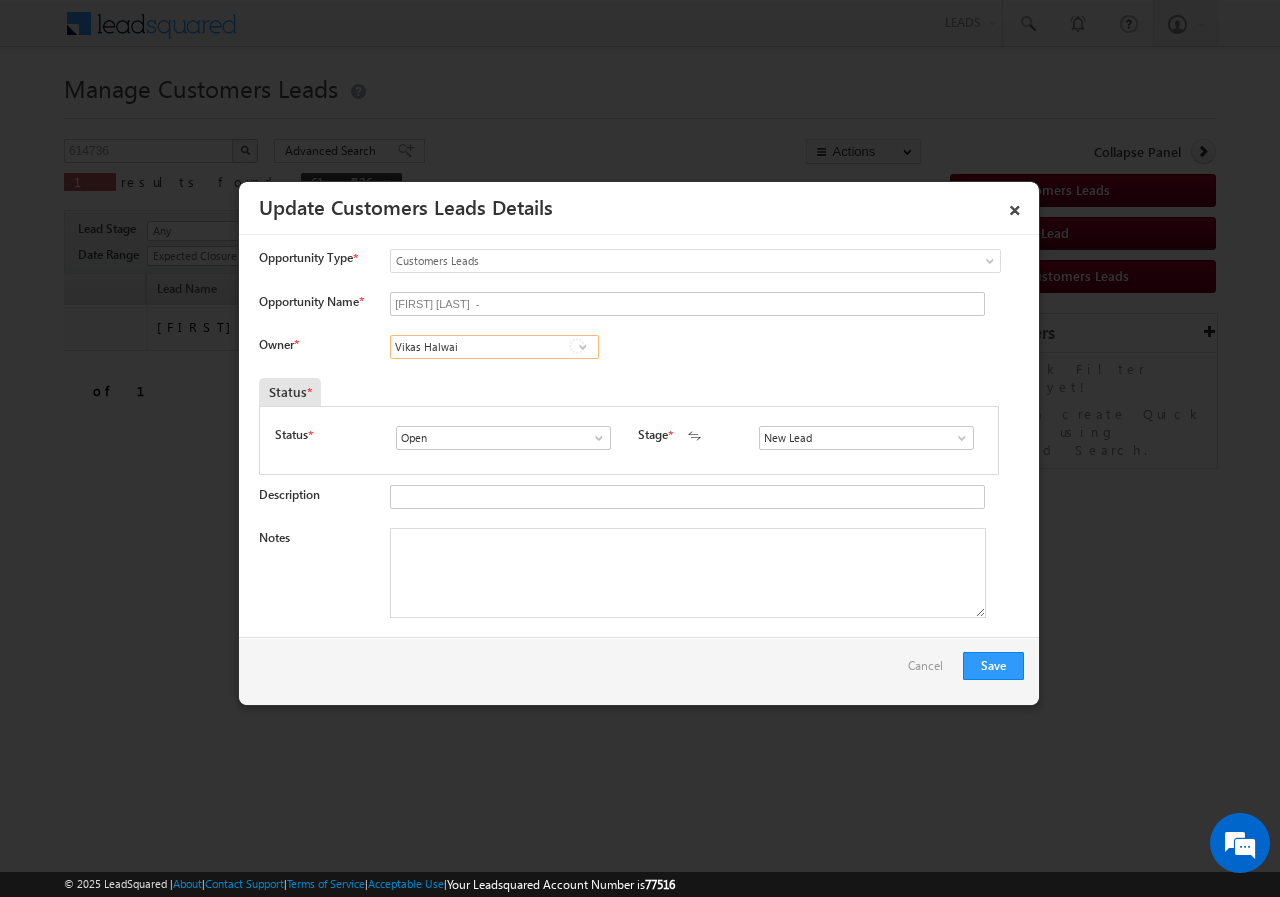 paste on "abhishek.yadav1@sgrlimited.in" 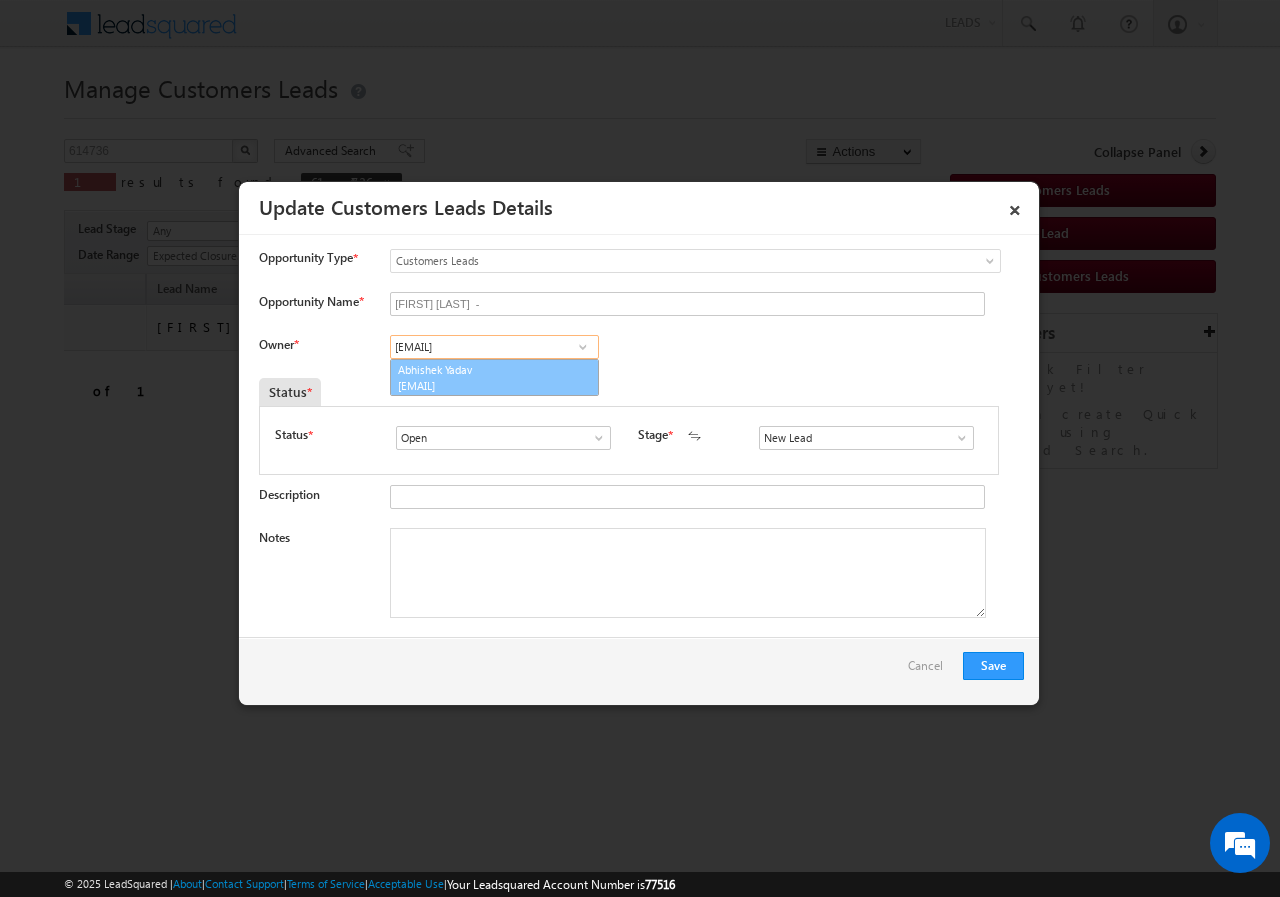 click on "Abhishek Yadav   abhishek.yadav1@sgrlimited.in" at bounding box center (494, 378) 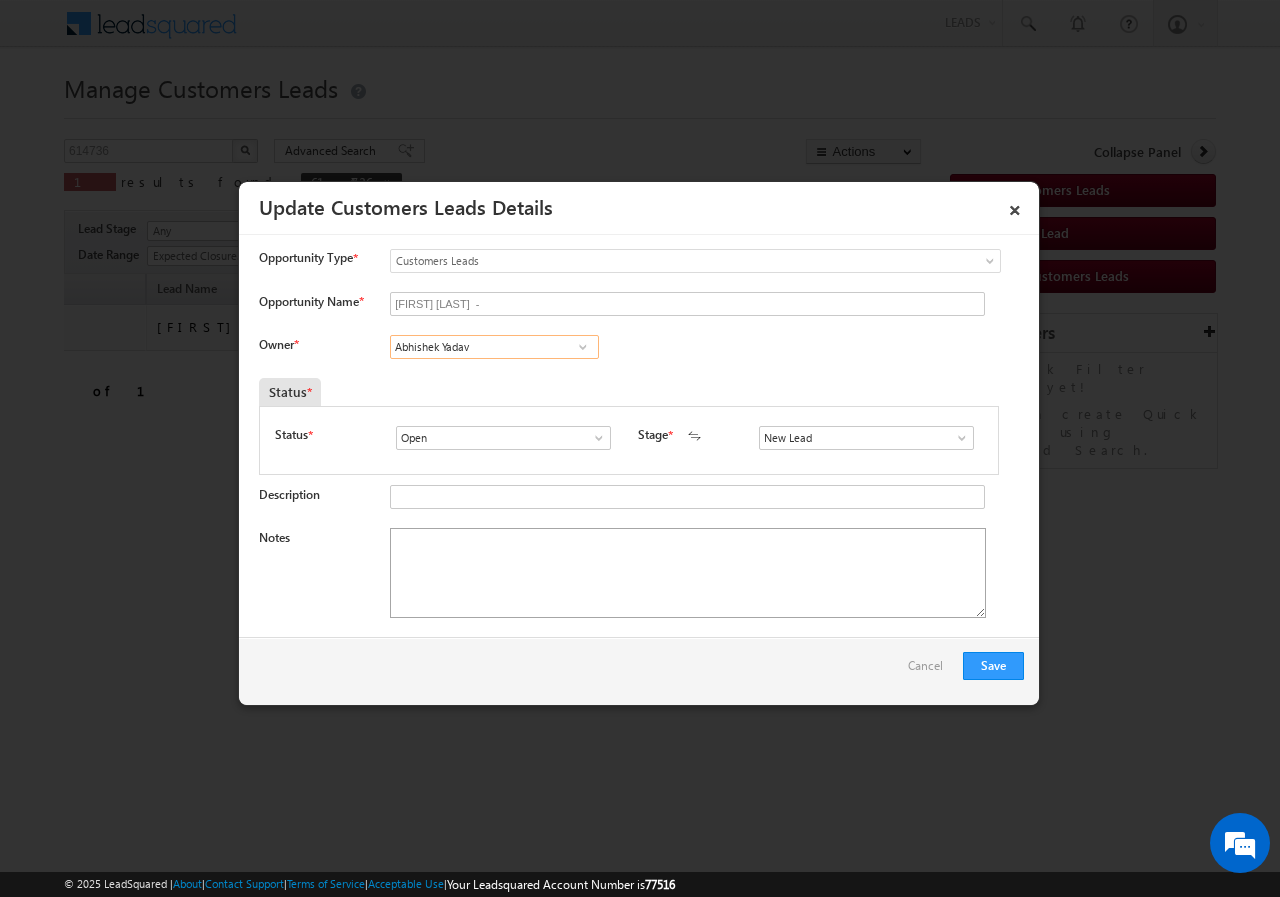 type on "Abhishek Yadav" 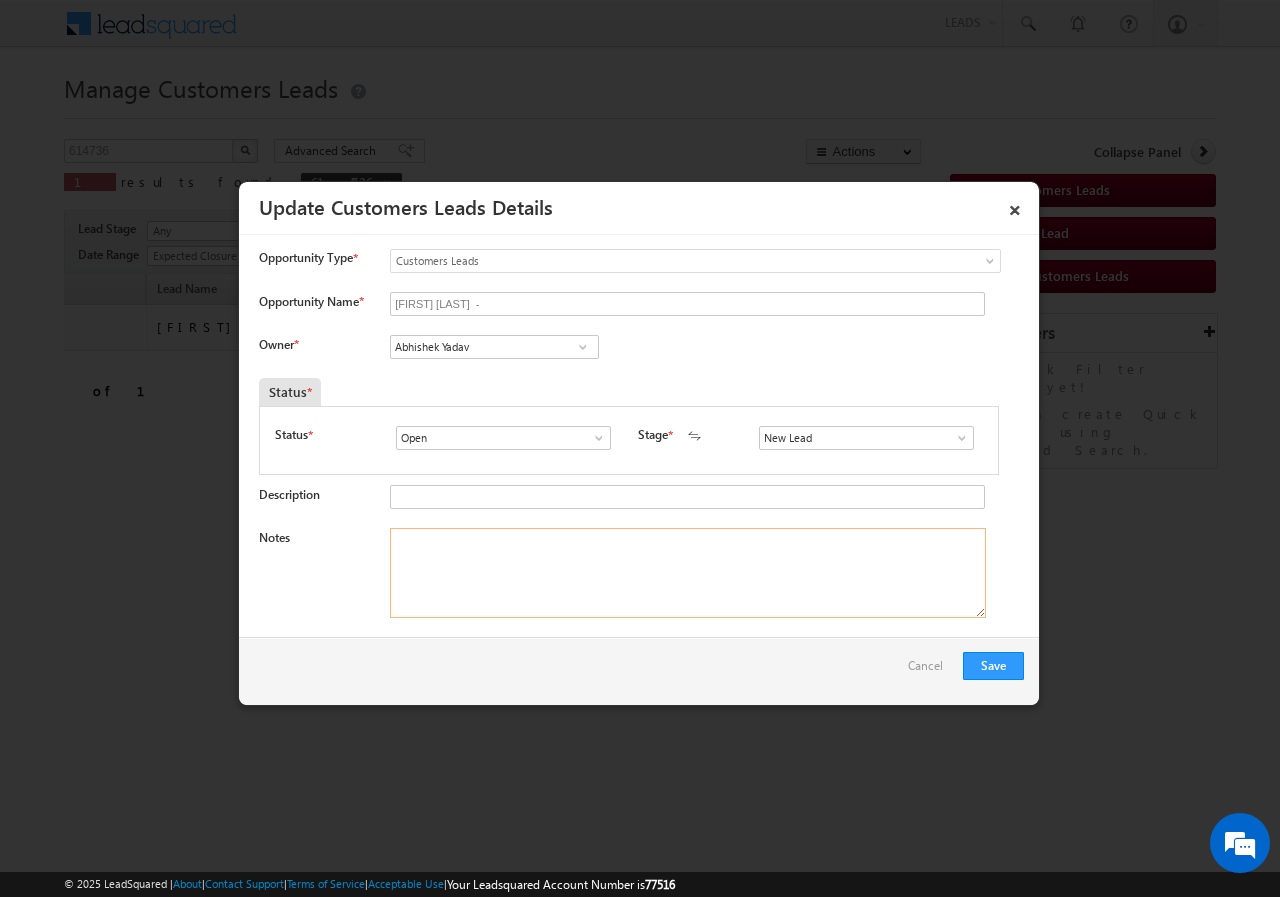 click on "Notes" at bounding box center [688, 573] 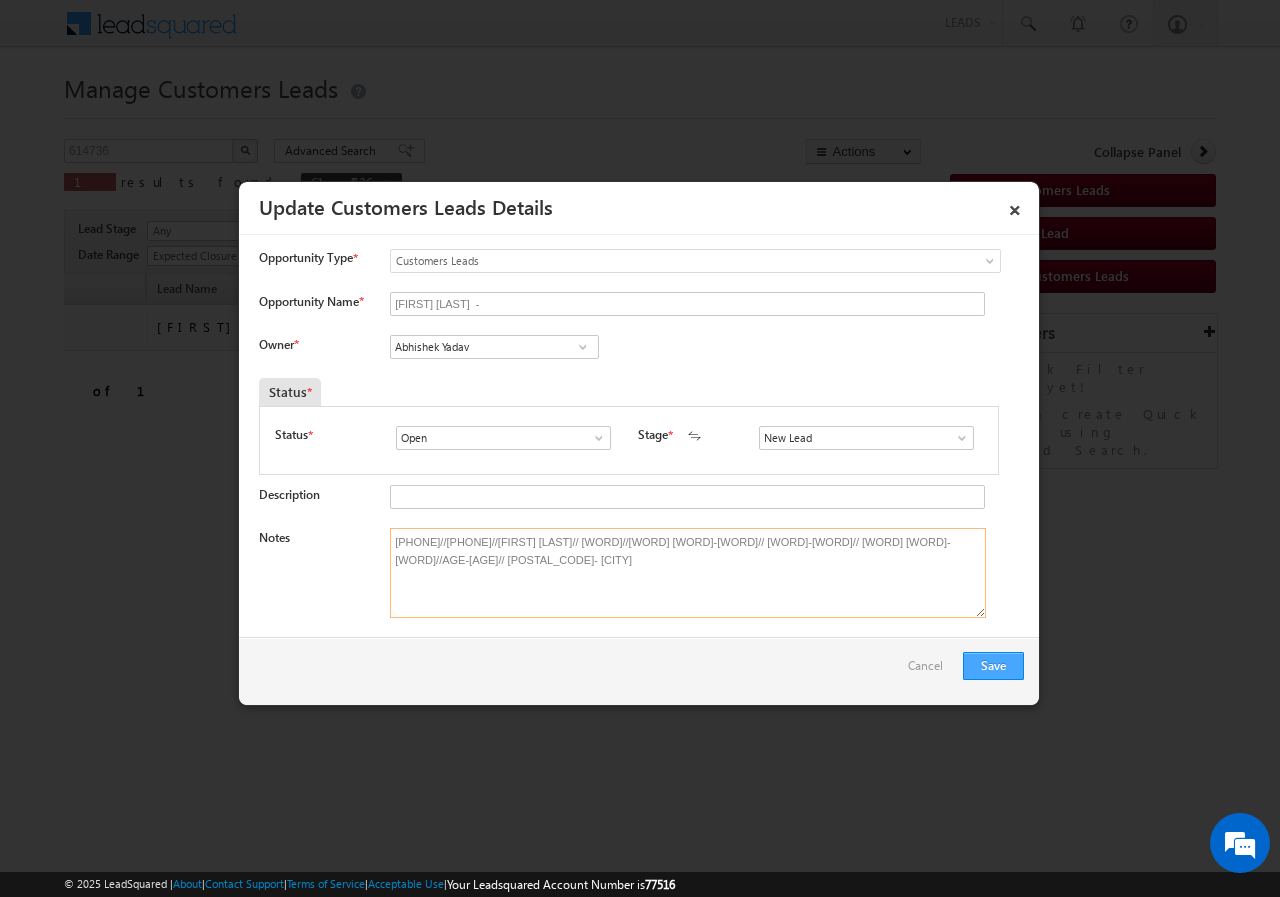 type on "[NUMBER] // [PHONE] // [FIRST] [LAST] // [TEXT] // [TEXT] // [TEXT] // [TEXT] // [AGE] // [POSTAL_CODE] - [CITY]" 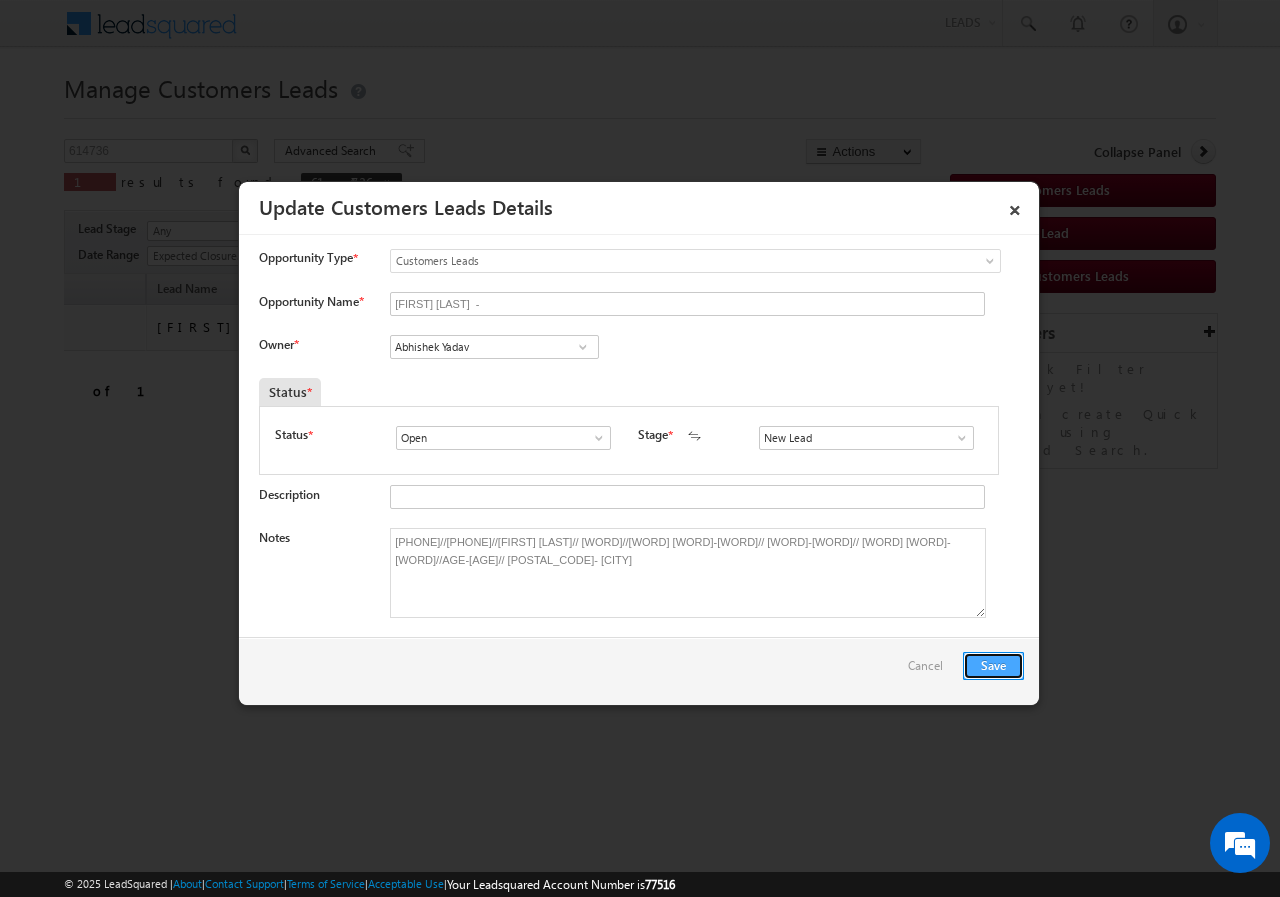 click on "Save" at bounding box center (993, 666) 